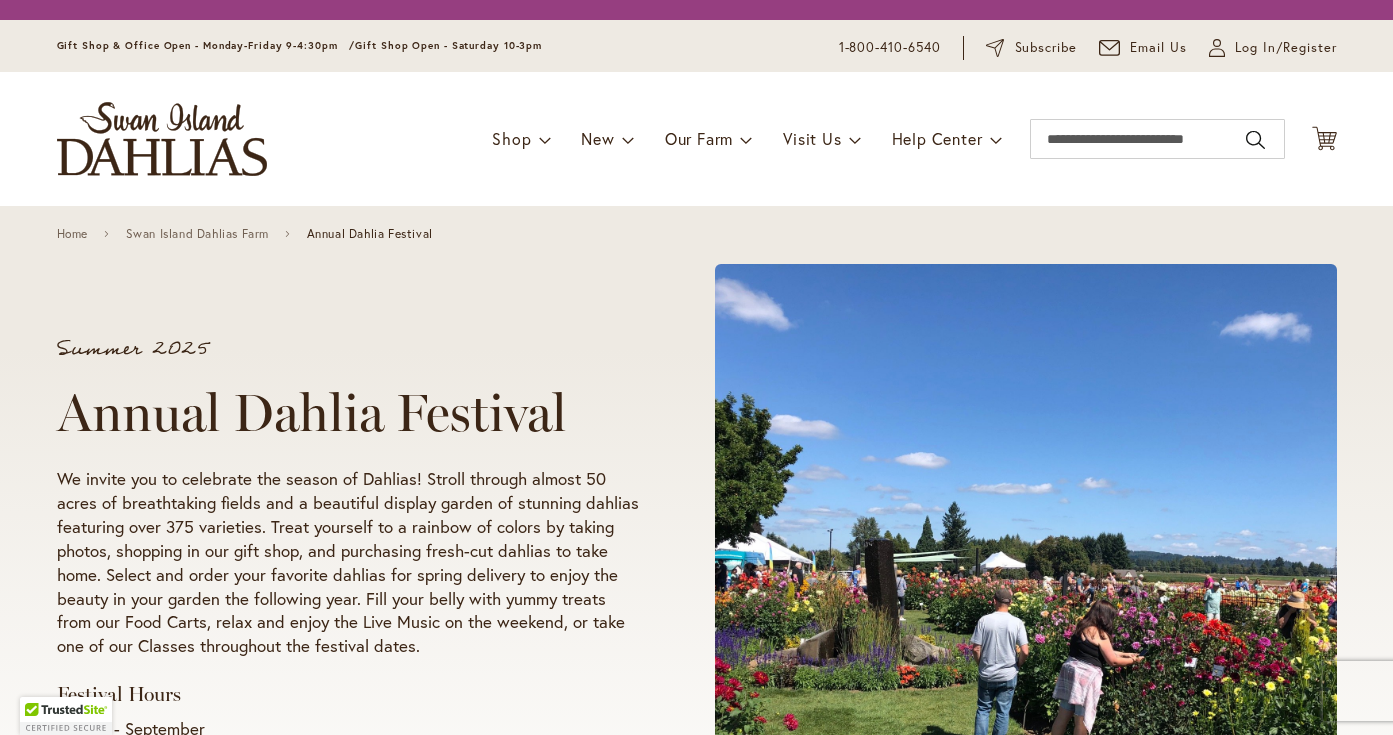 scroll, scrollTop: 0, scrollLeft: 0, axis: both 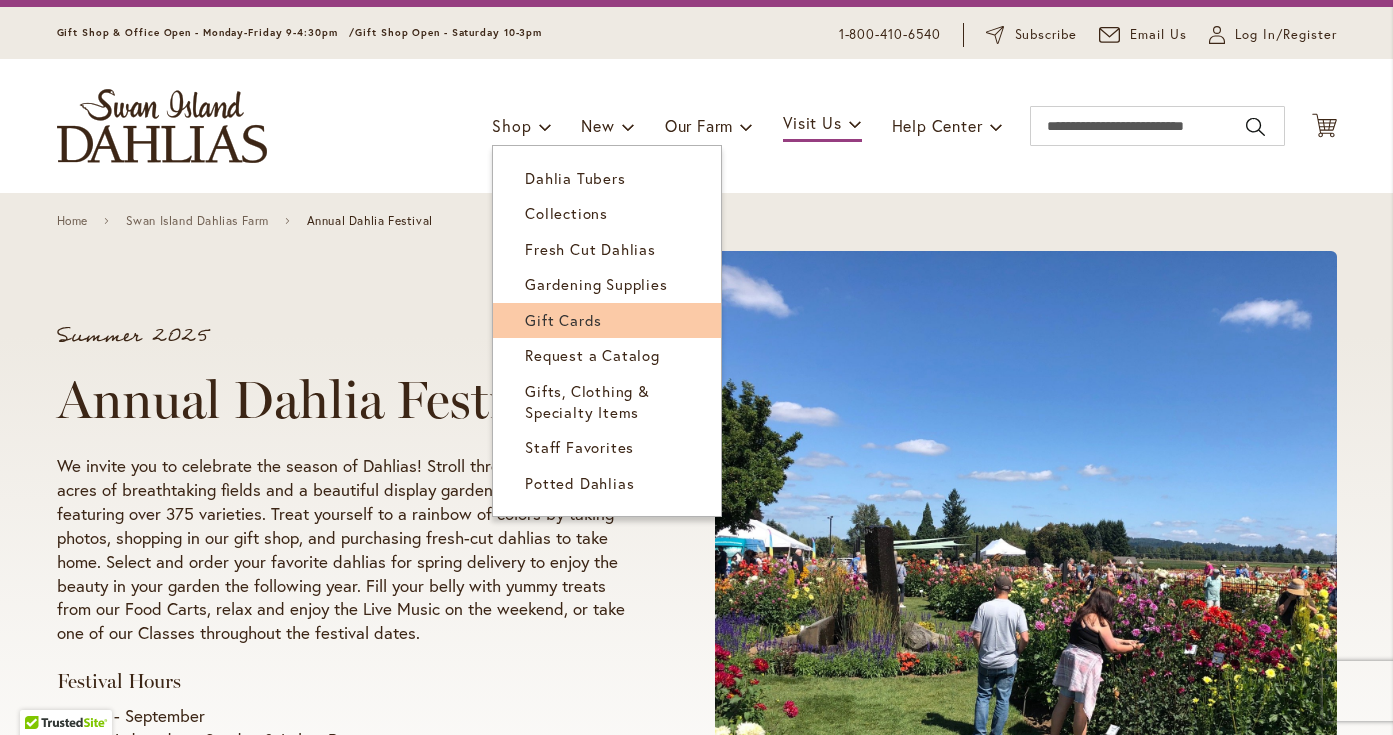 click on "Gift Cards" at bounding box center (607, 320) 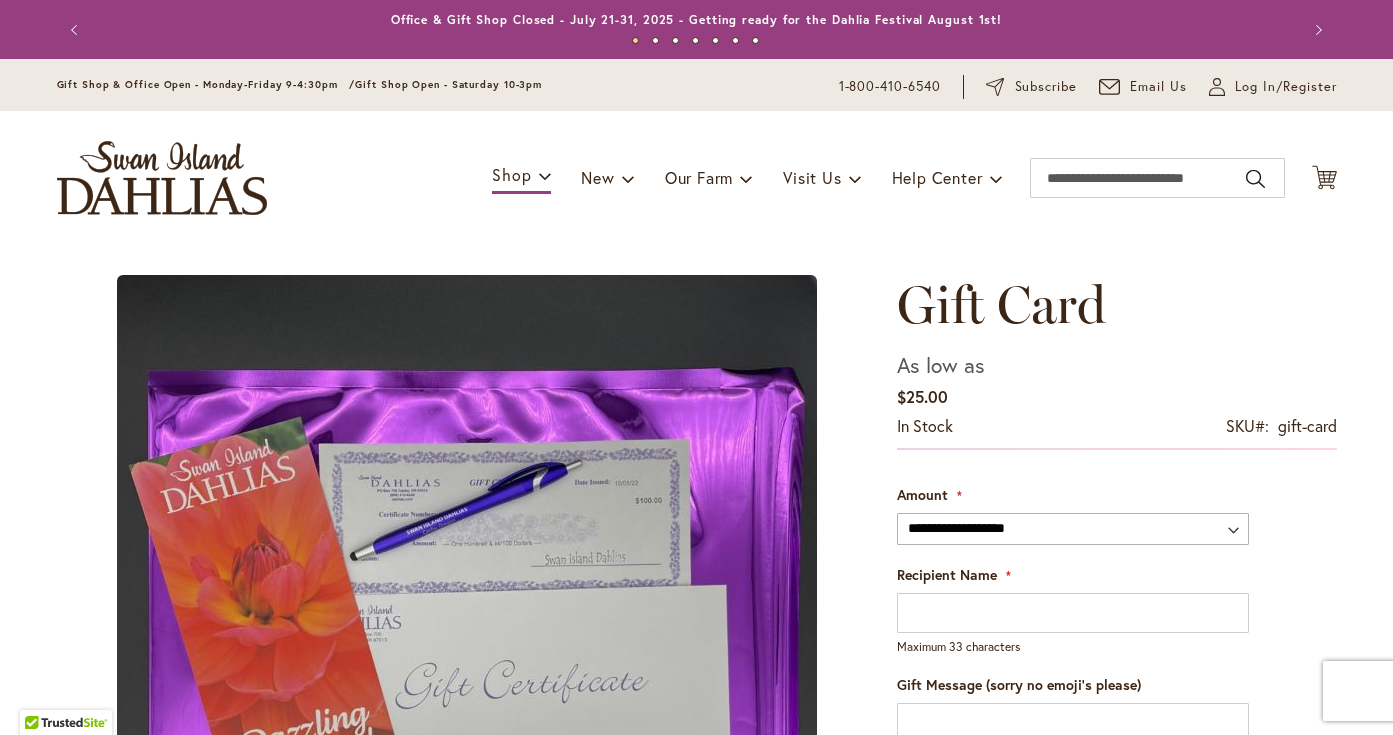 scroll, scrollTop: 0, scrollLeft: 0, axis: both 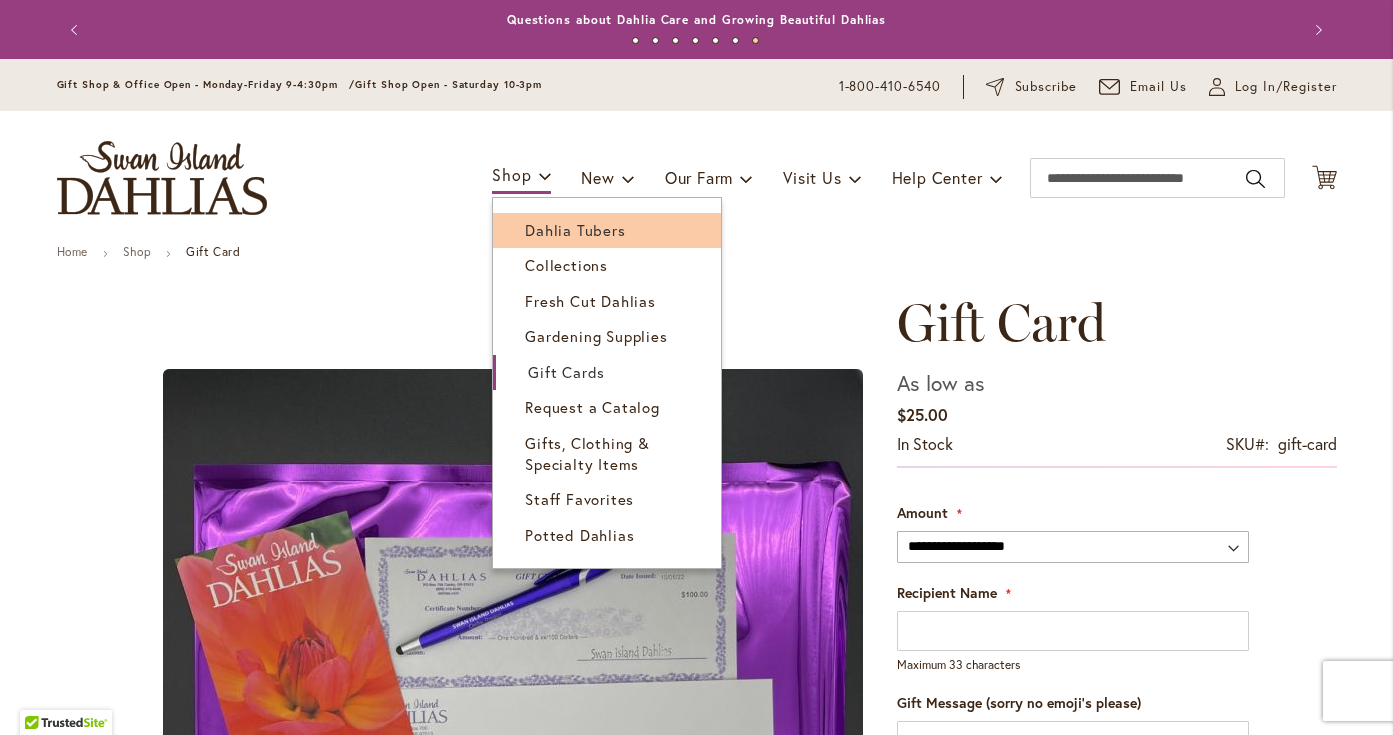 click on "Dahlia Tubers" at bounding box center [575, 230] 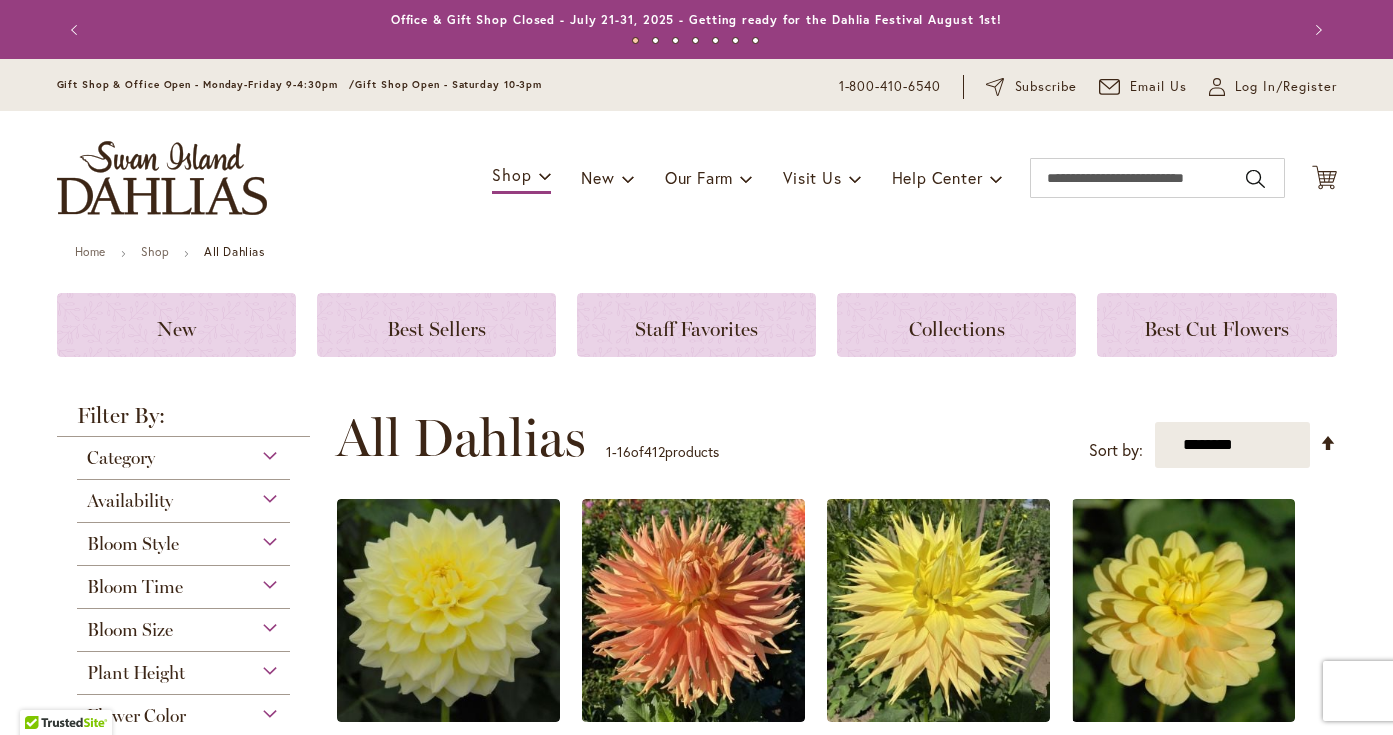scroll, scrollTop: 0, scrollLeft: 0, axis: both 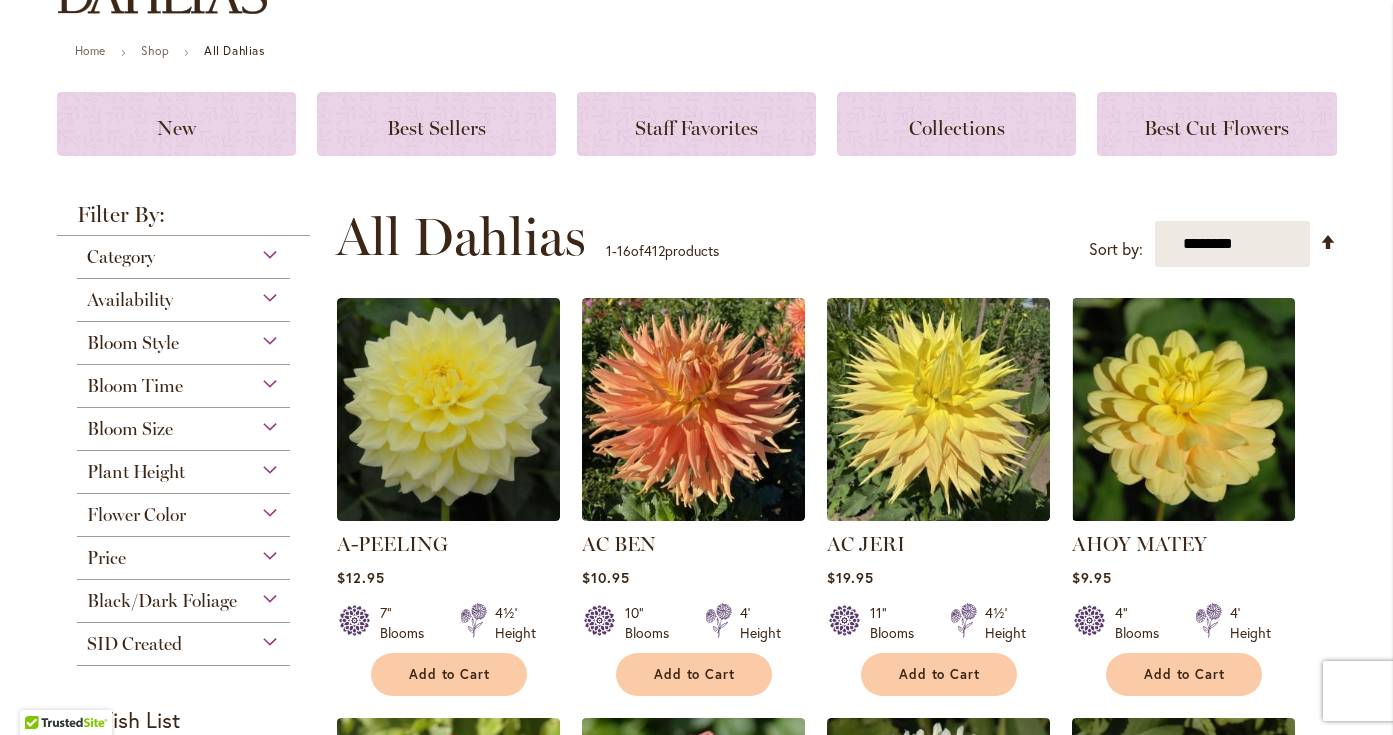 click on "Price" at bounding box center (184, 553) 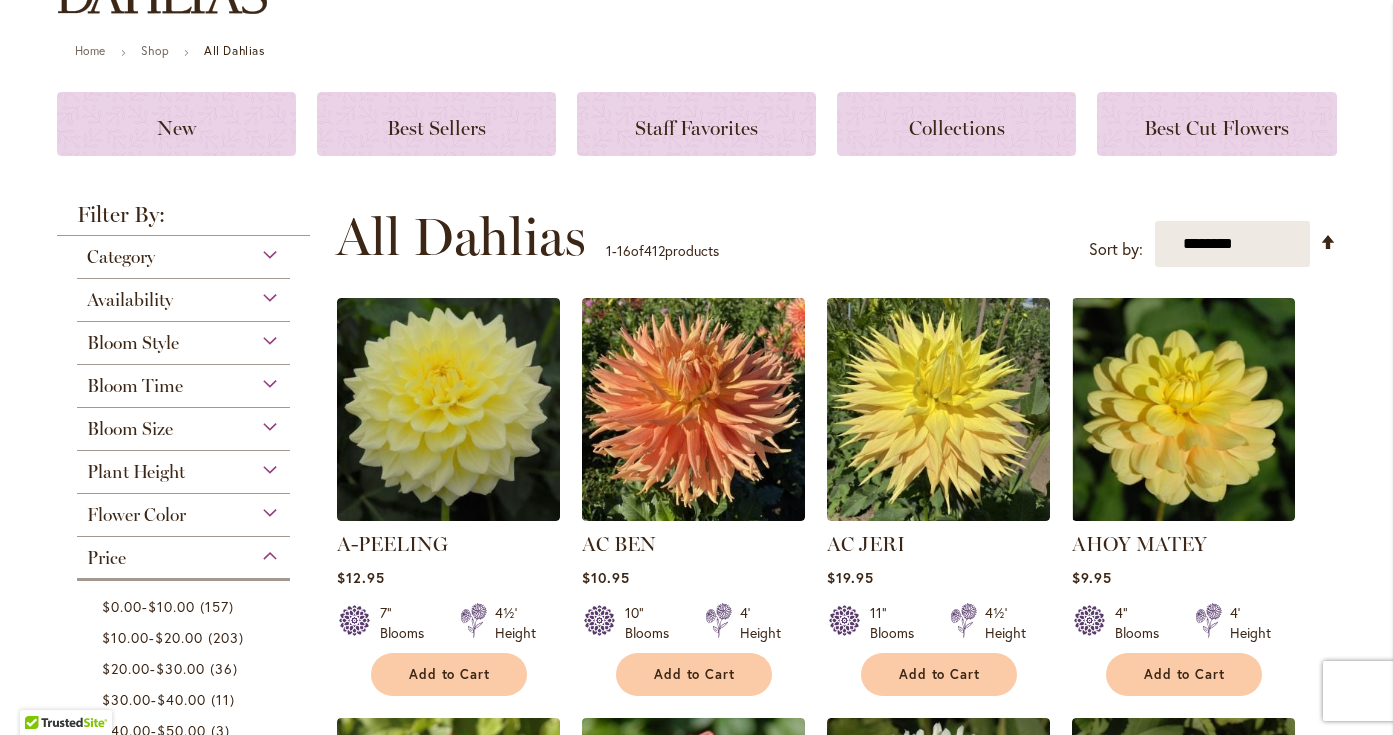 scroll, scrollTop: 737, scrollLeft: 0, axis: vertical 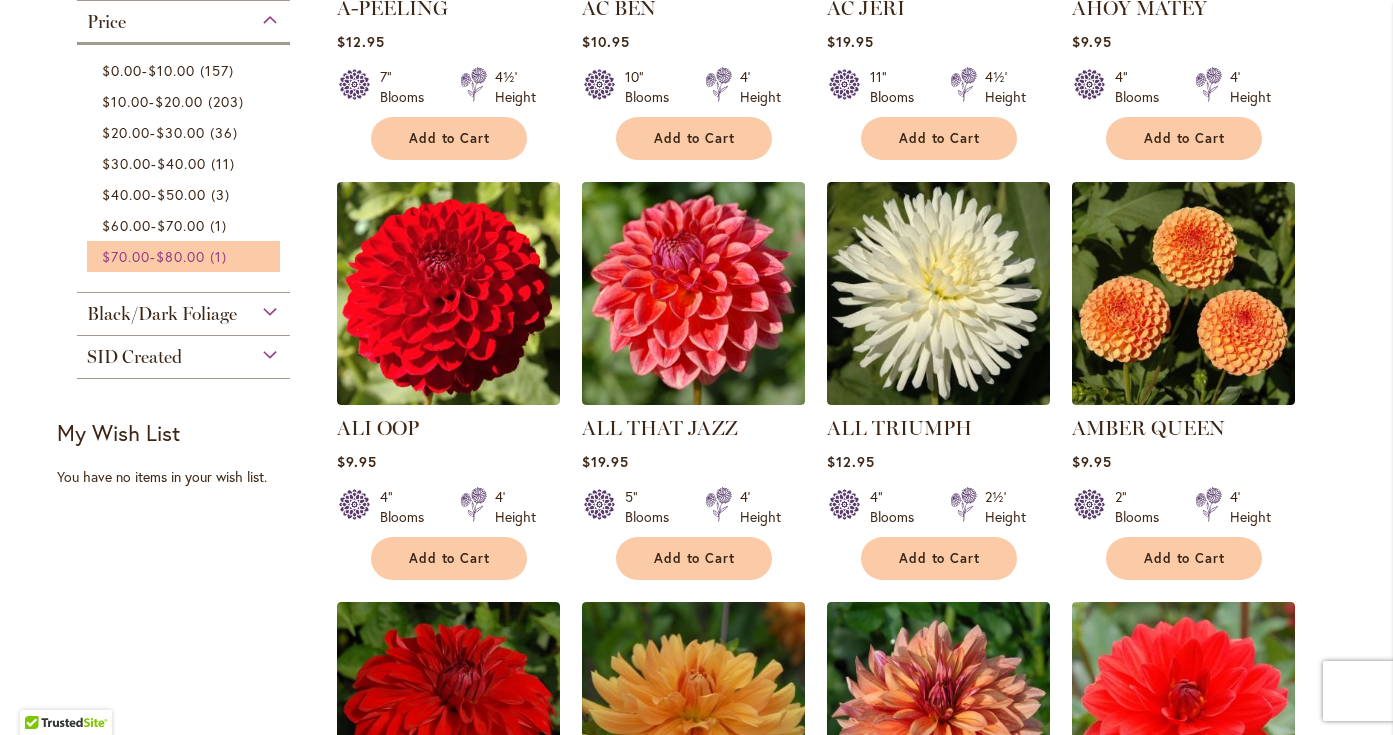 click on "$80.00" at bounding box center [180, 256] 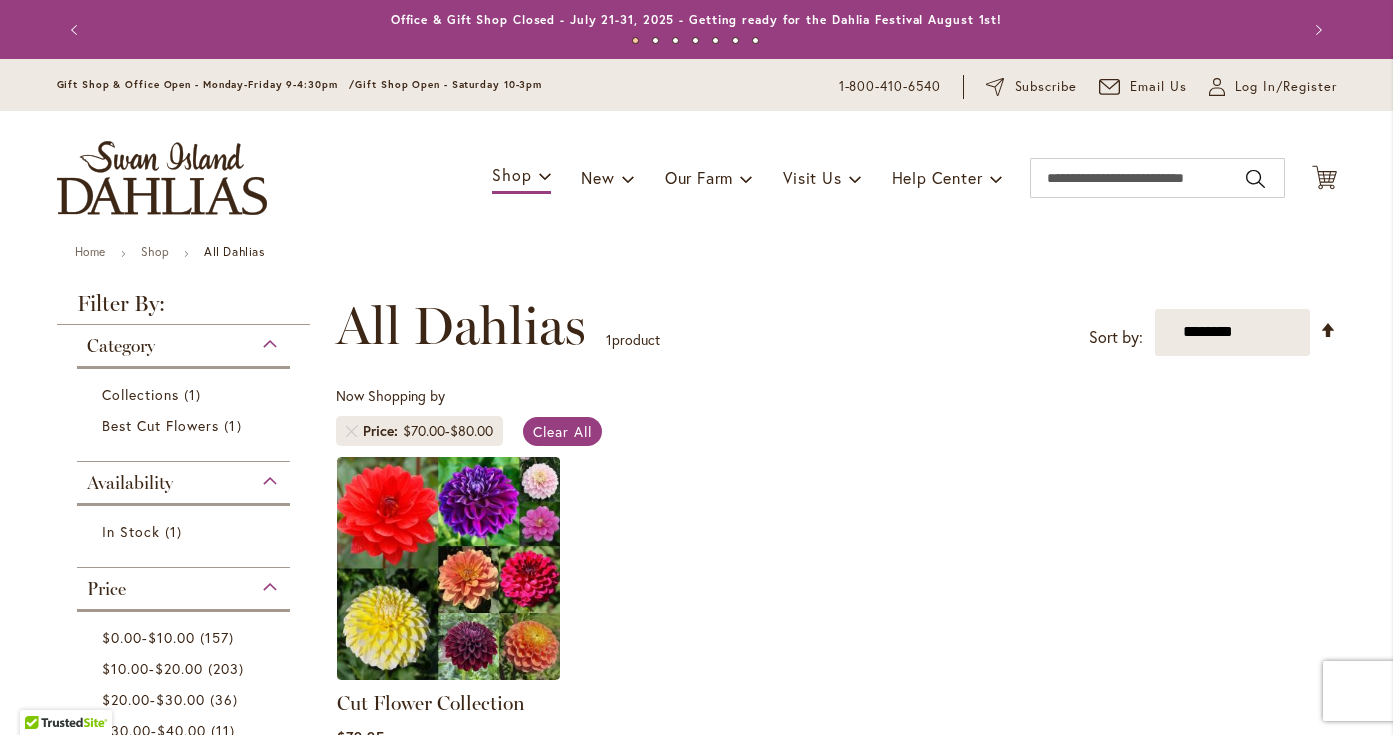 scroll, scrollTop: 0, scrollLeft: 0, axis: both 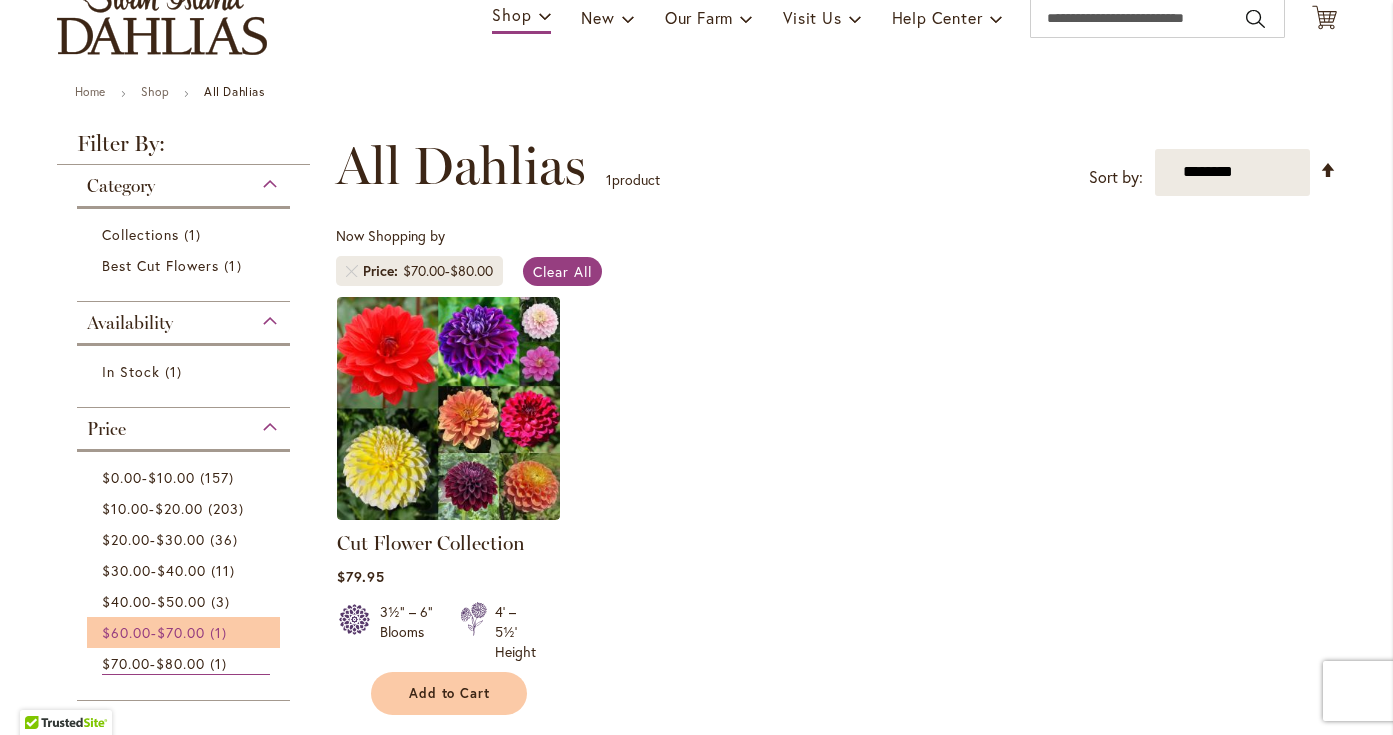 click on "$60.00  -  $70.00
1
item" at bounding box center (186, 632) 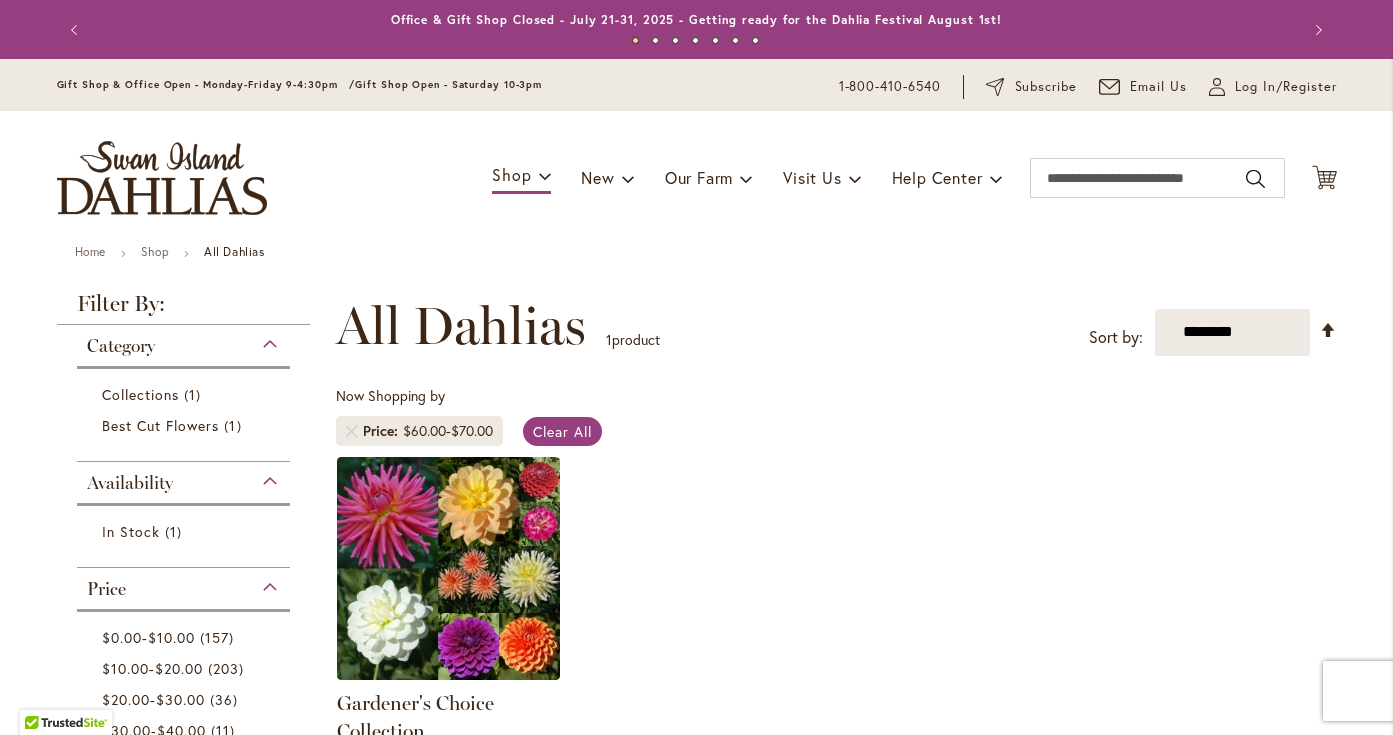 scroll, scrollTop: 0, scrollLeft: 0, axis: both 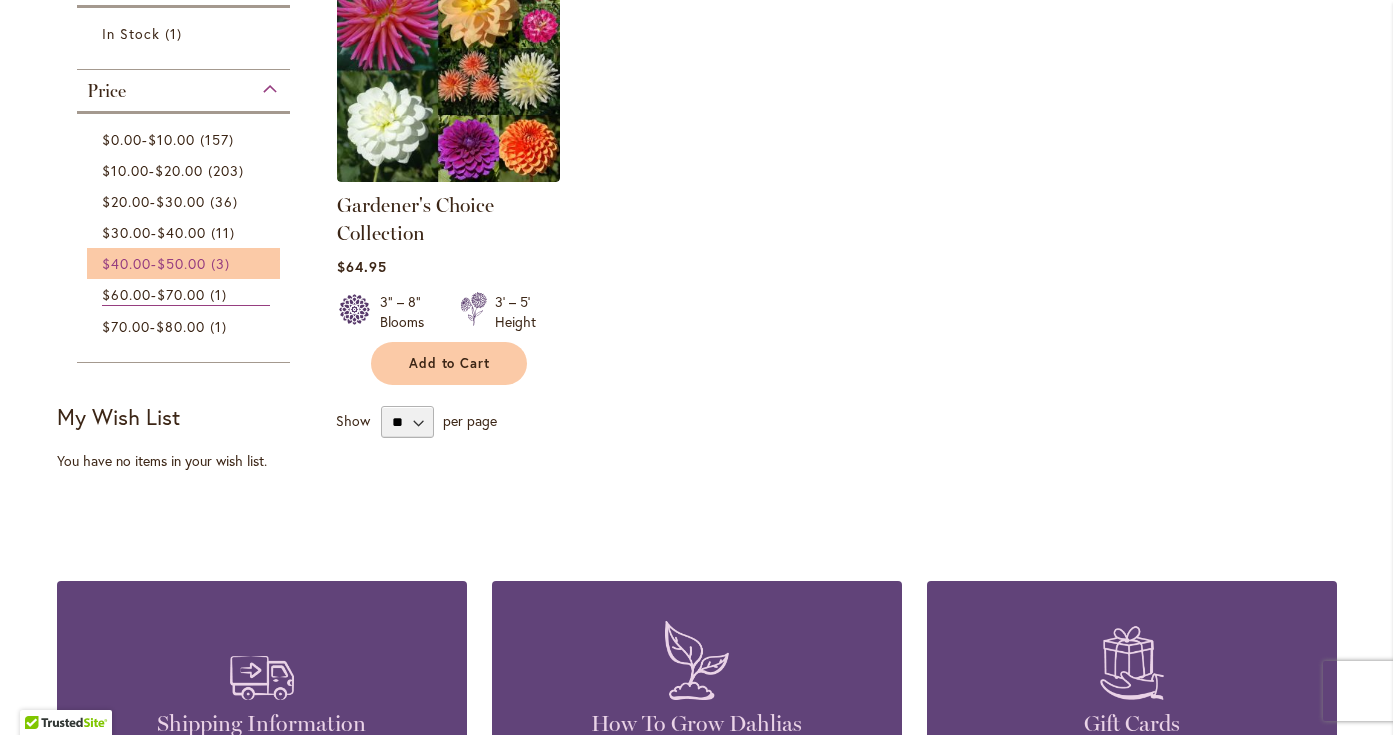 click on "$40.00  -  $50.00" at bounding box center [154, 263] 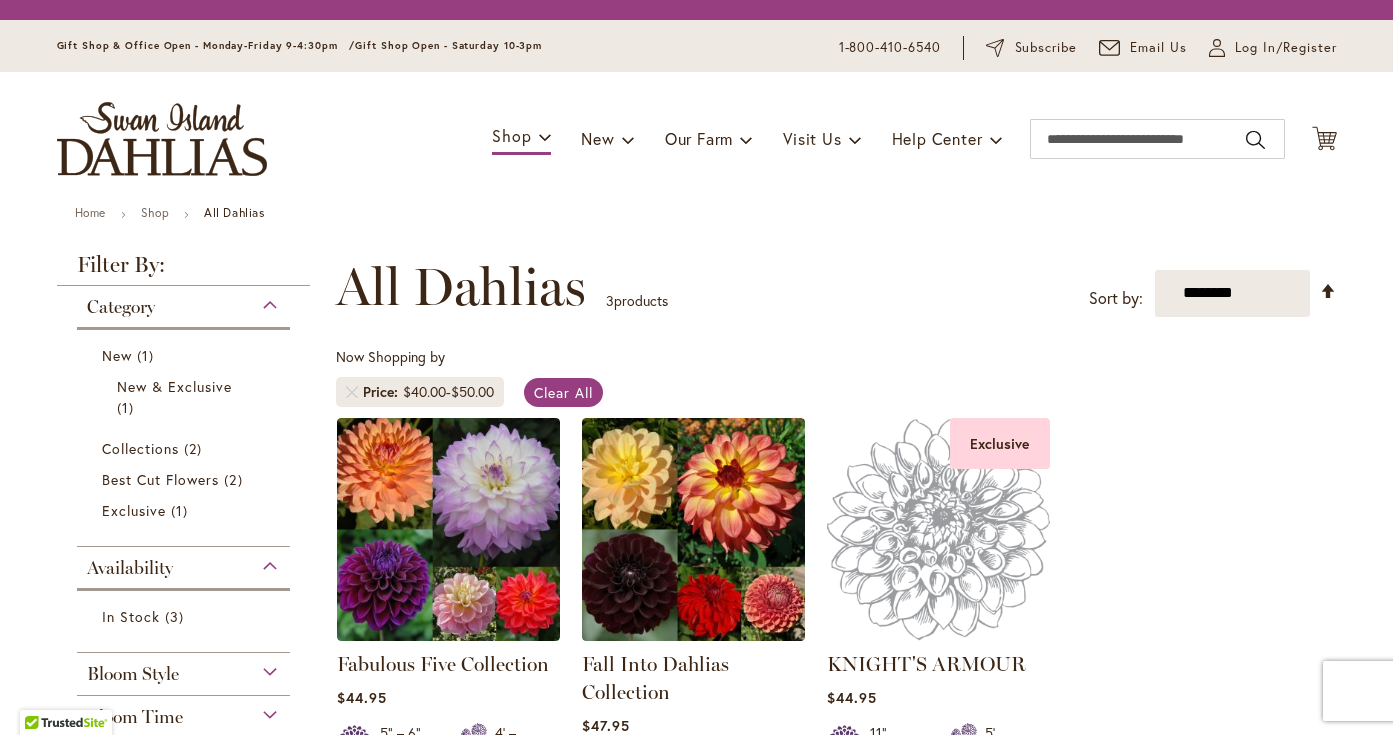 scroll, scrollTop: 0, scrollLeft: 0, axis: both 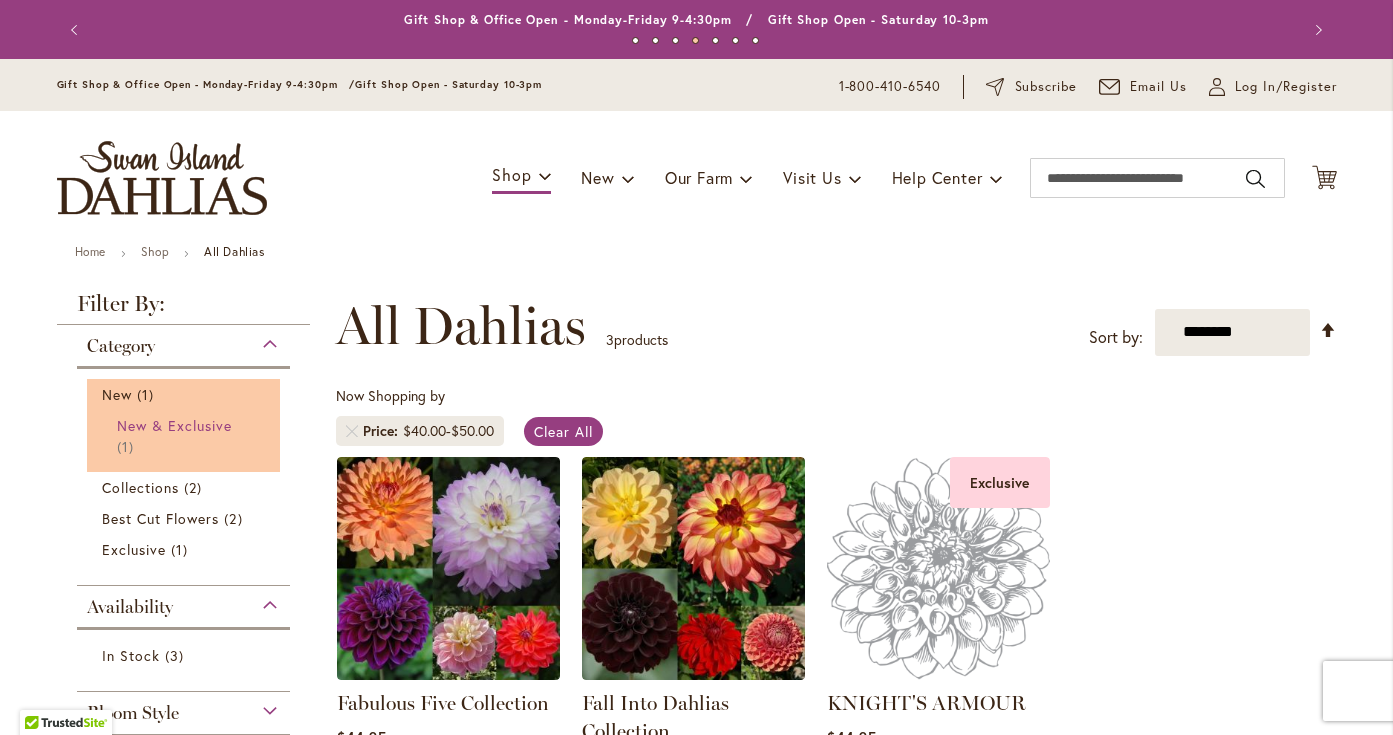 click on "New & Exclusive" at bounding box center (175, 425) 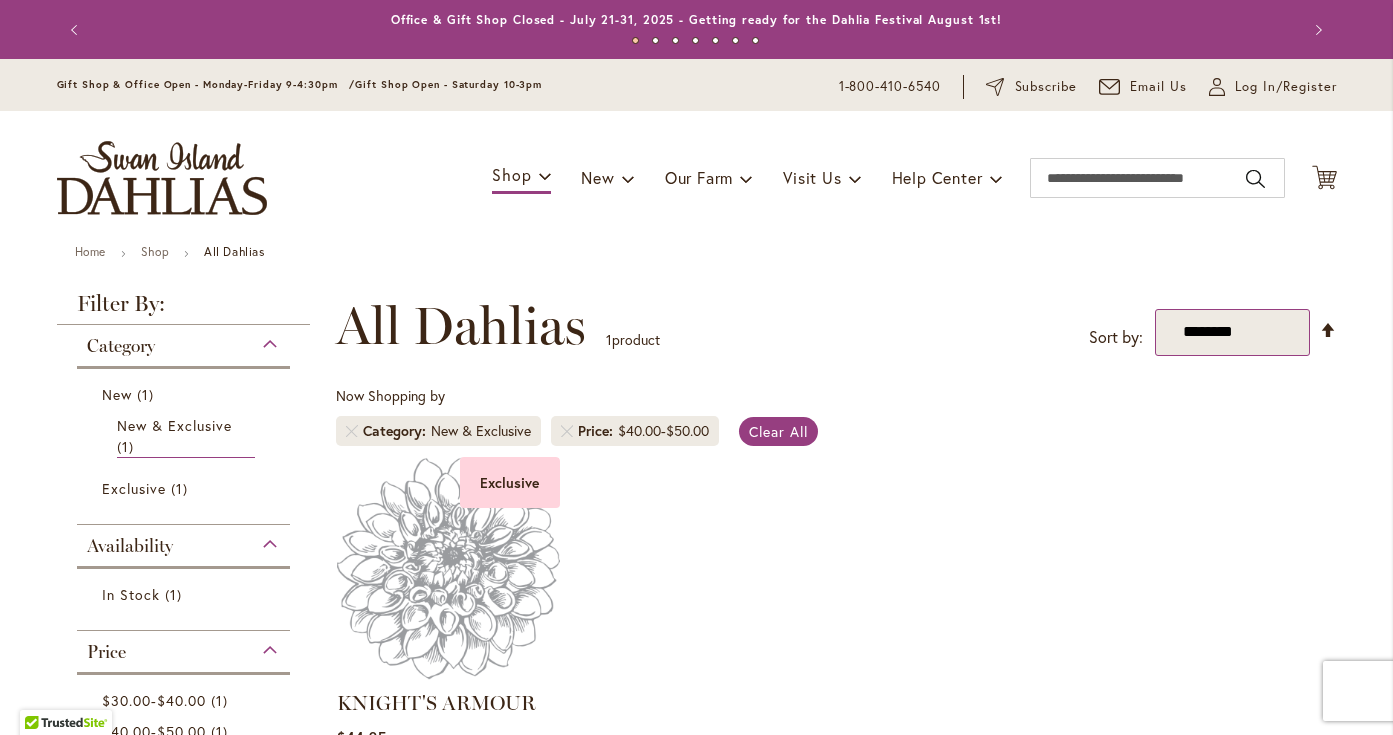 scroll, scrollTop: 0, scrollLeft: 0, axis: both 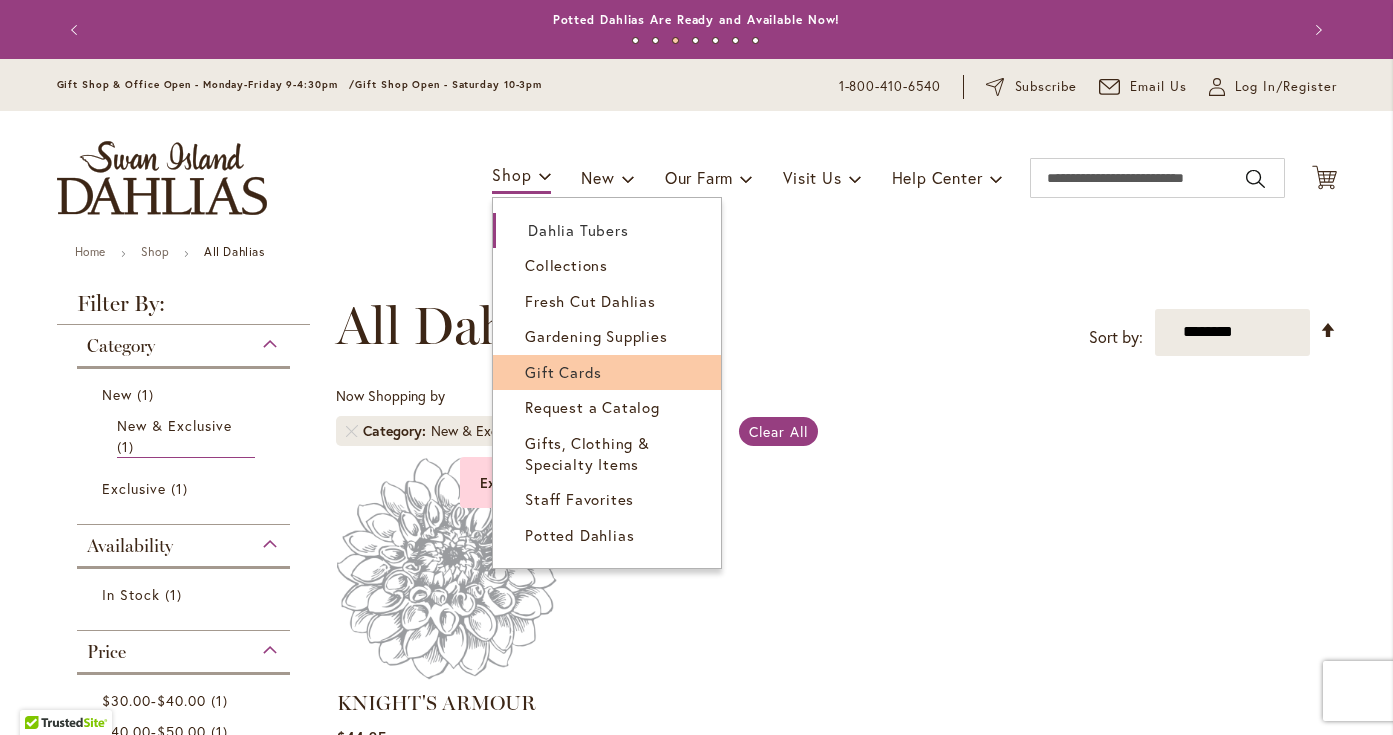 click on "Gift Cards" at bounding box center [607, 372] 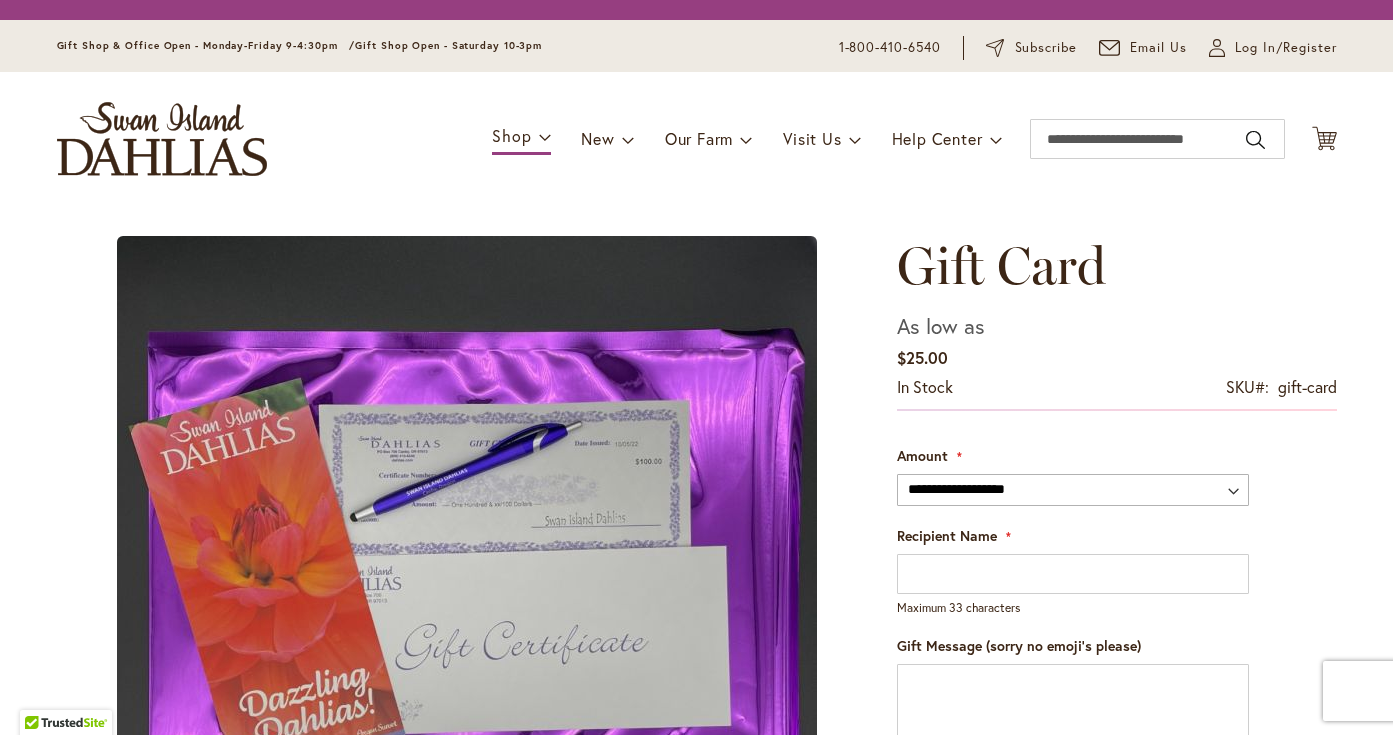 scroll, scrollTop: 0, scrollLeft: 0, axis: both 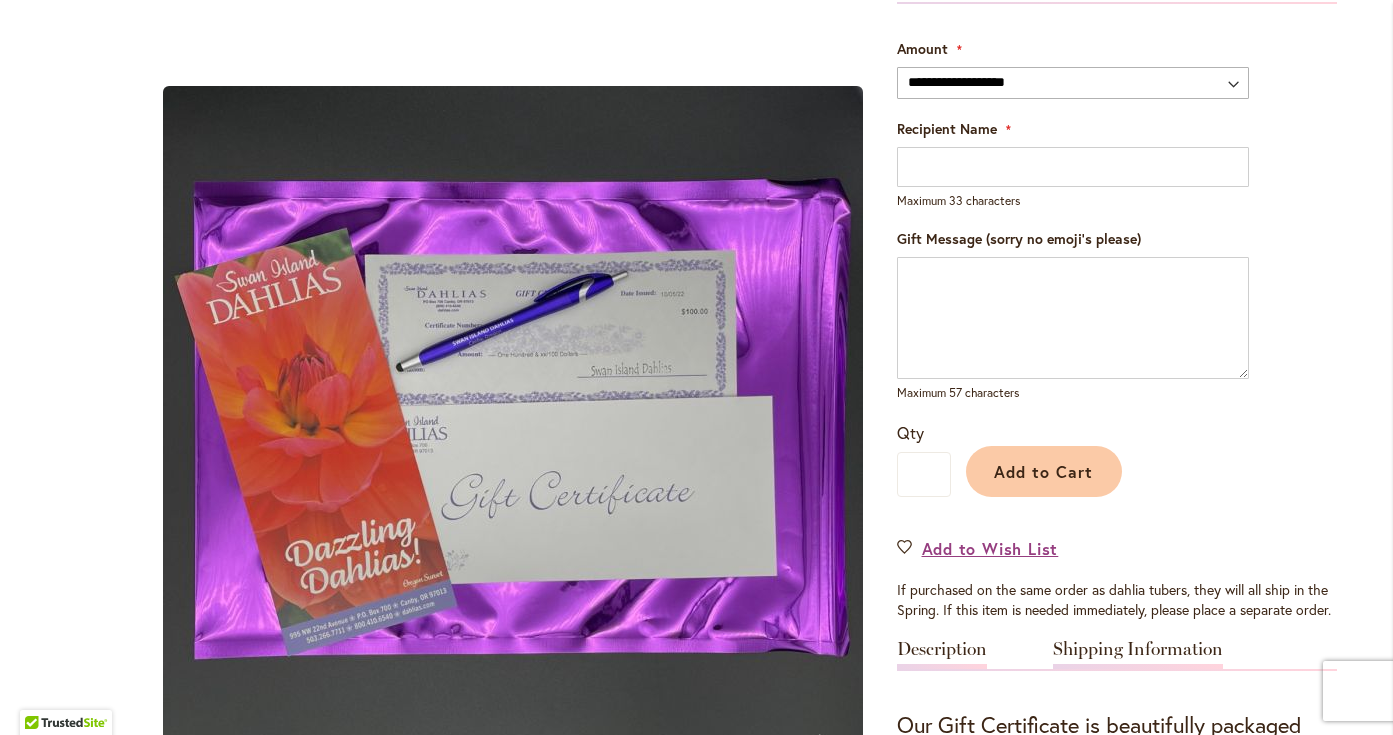 click on "Shipping Information" at bounding box center (1138, 654) 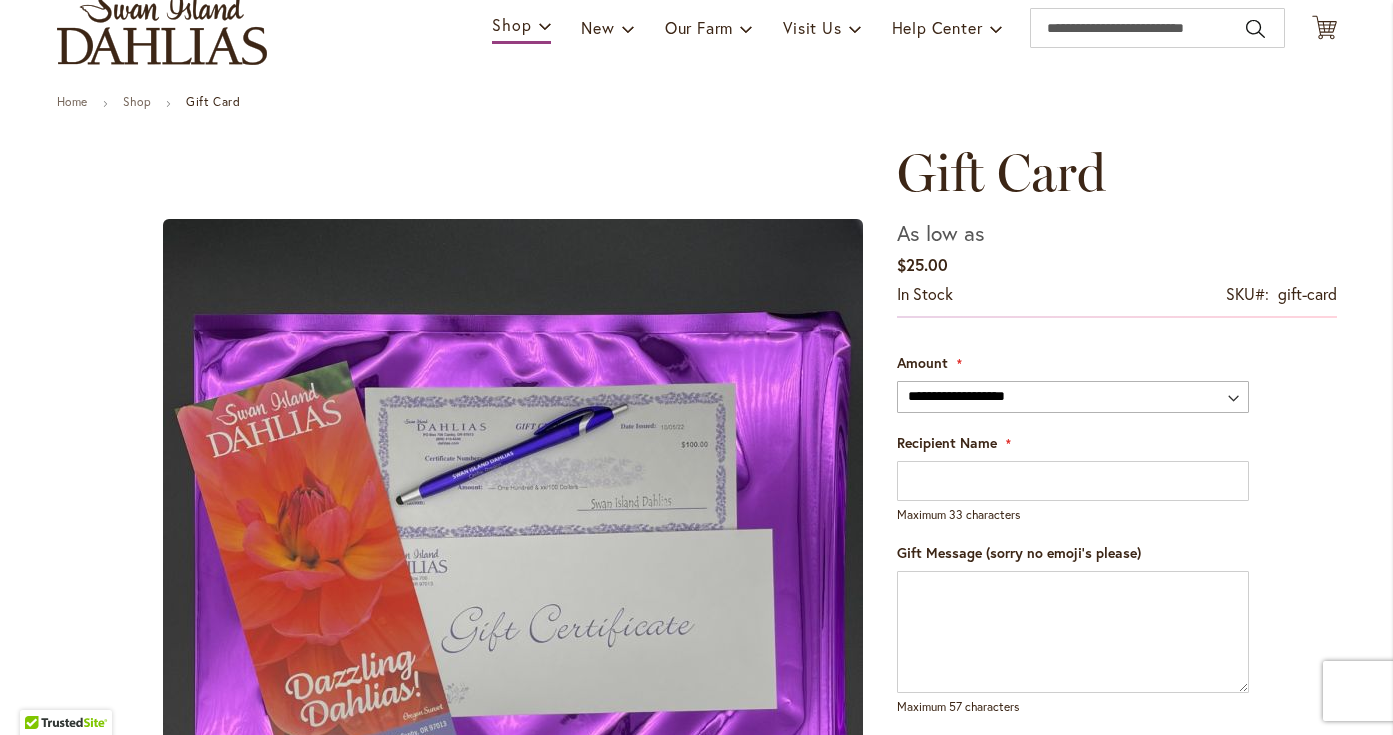 scroll, scrollTop: 0, scrollLeft: 0, axis: both 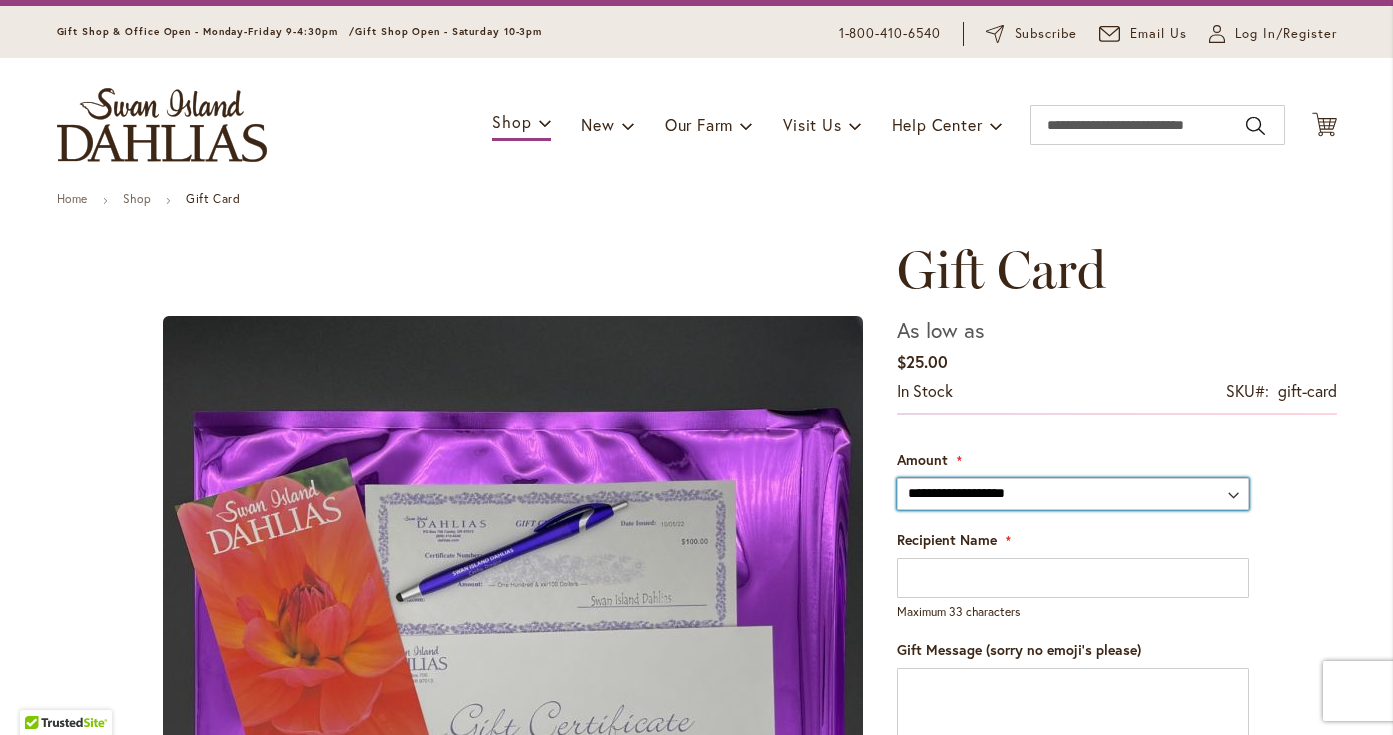 select on "****" 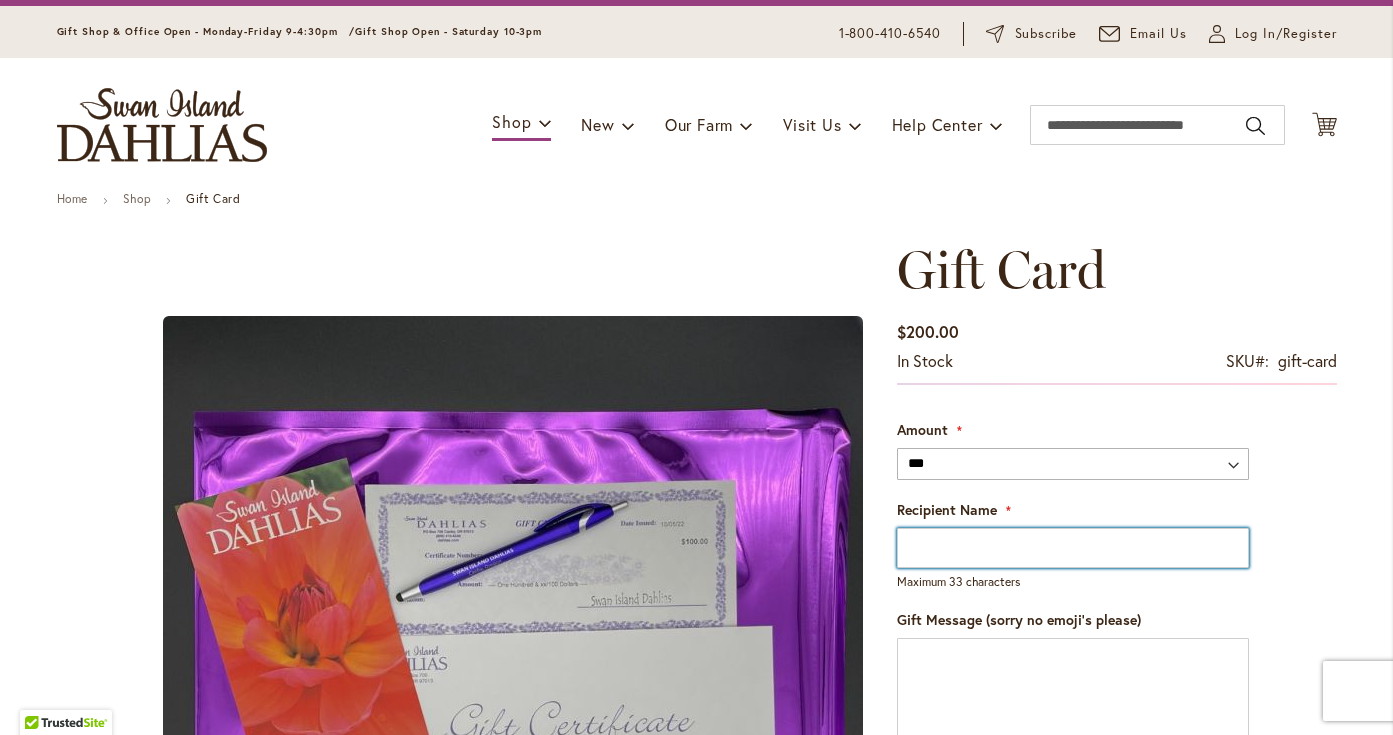click on "Recipient Name" at bounding box center (1073, 548) 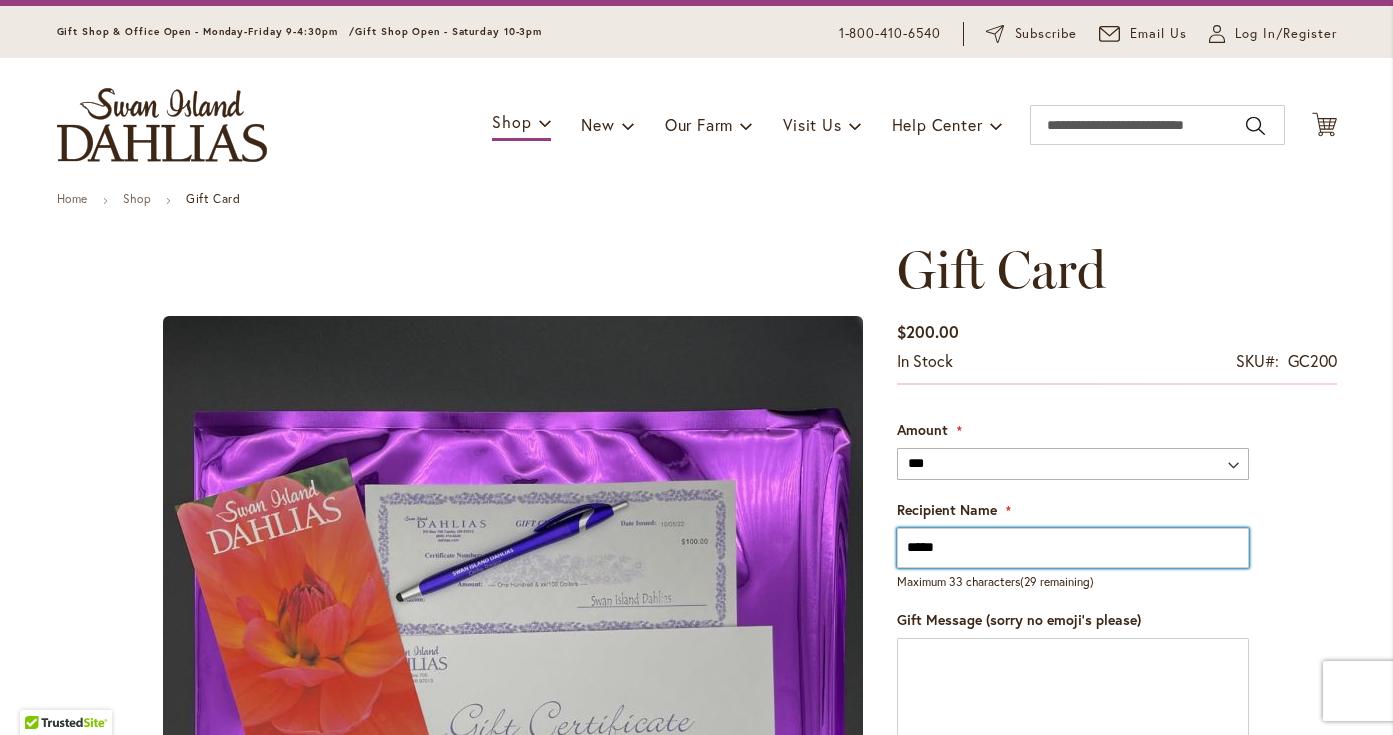 type on "******" 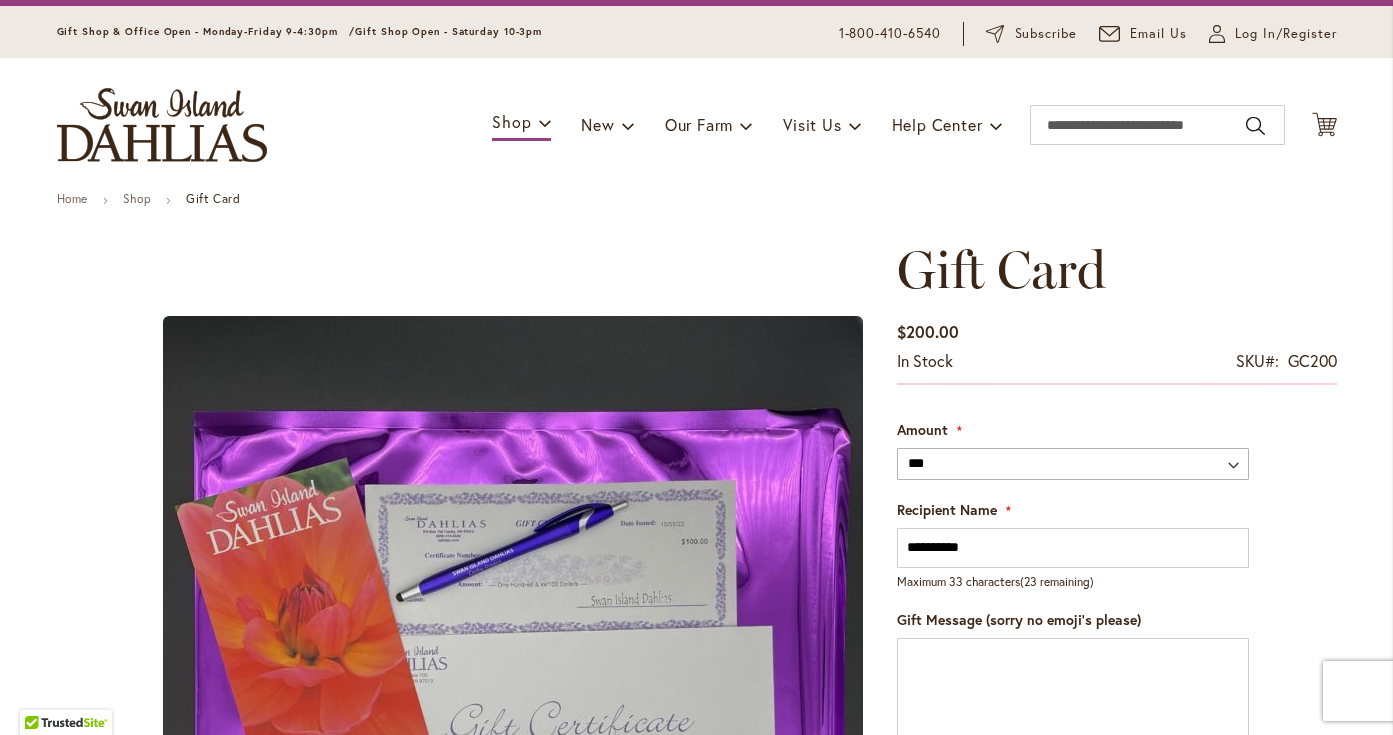 click on "**********" at bounding box center (1073, 548) 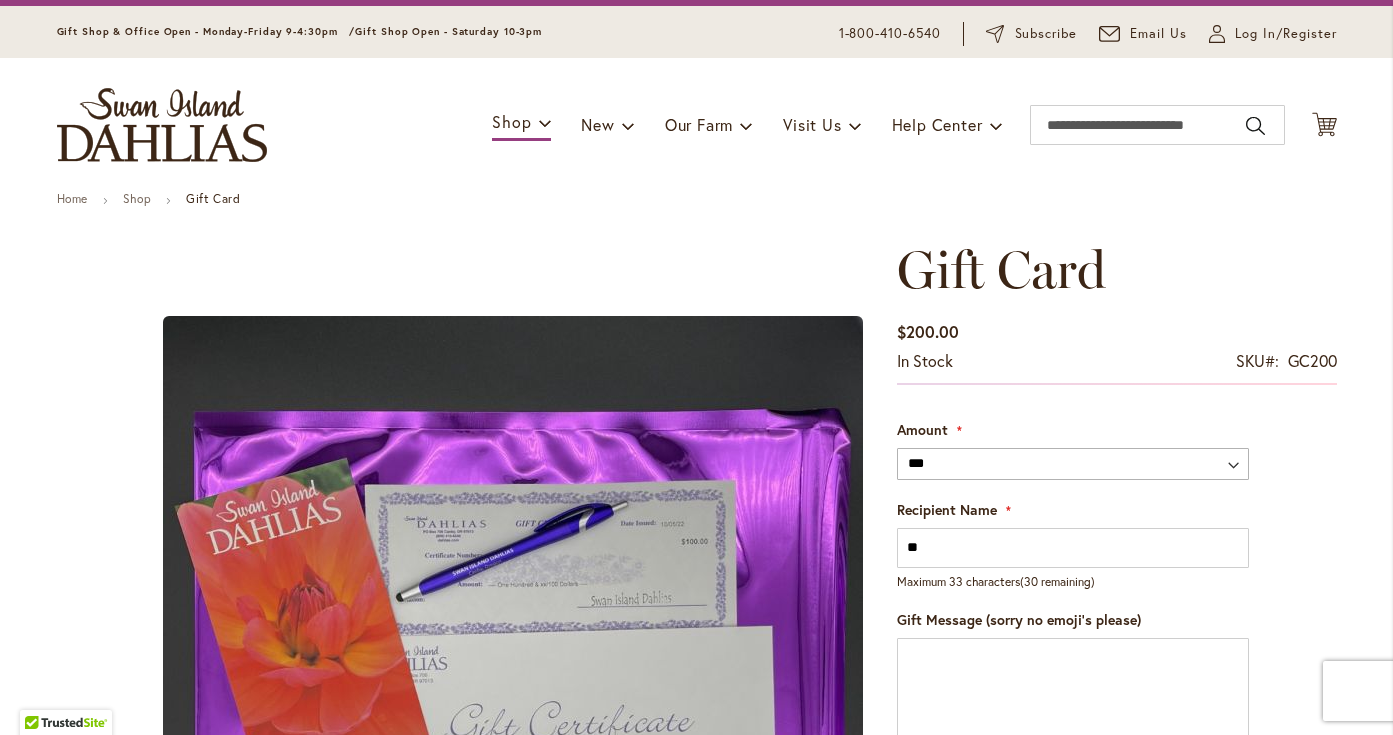 type on "*" 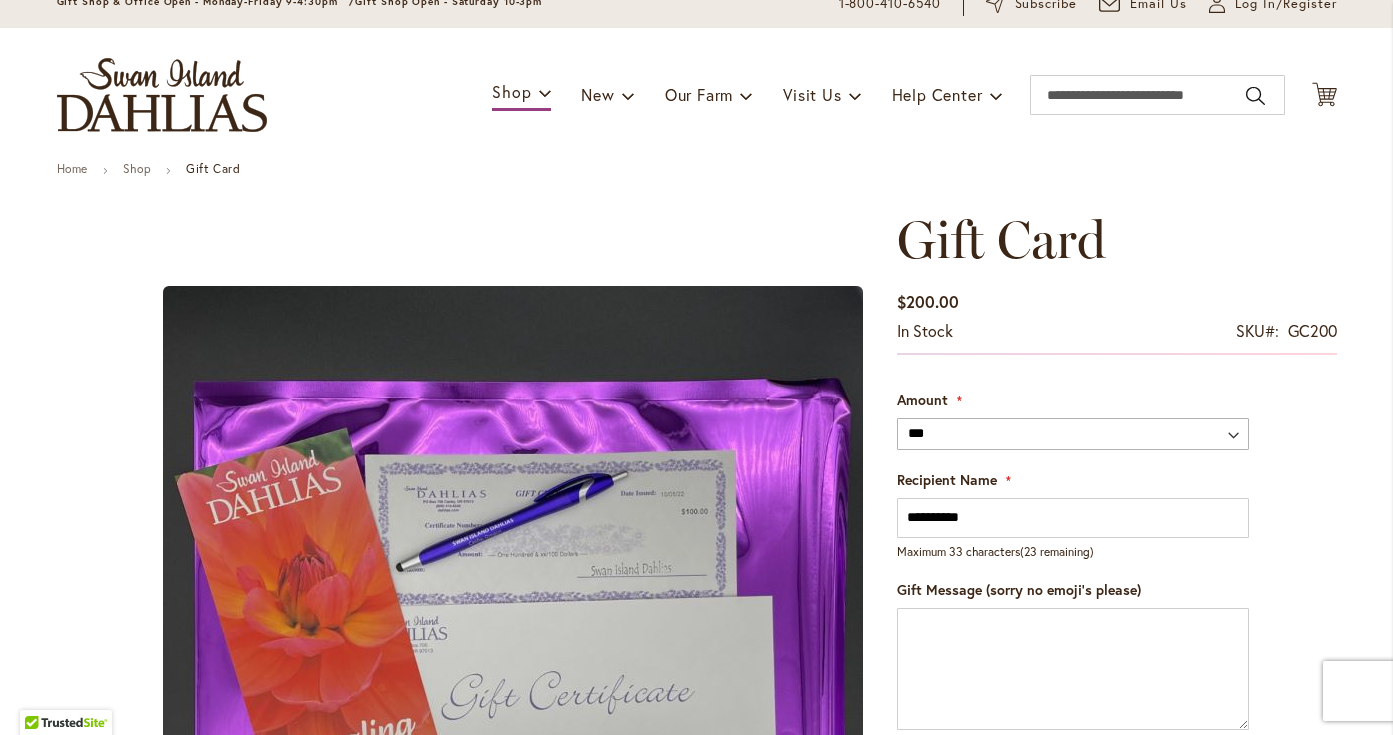 scroll, scrollTop: 153, scrollLeft: 0, axis: vertical 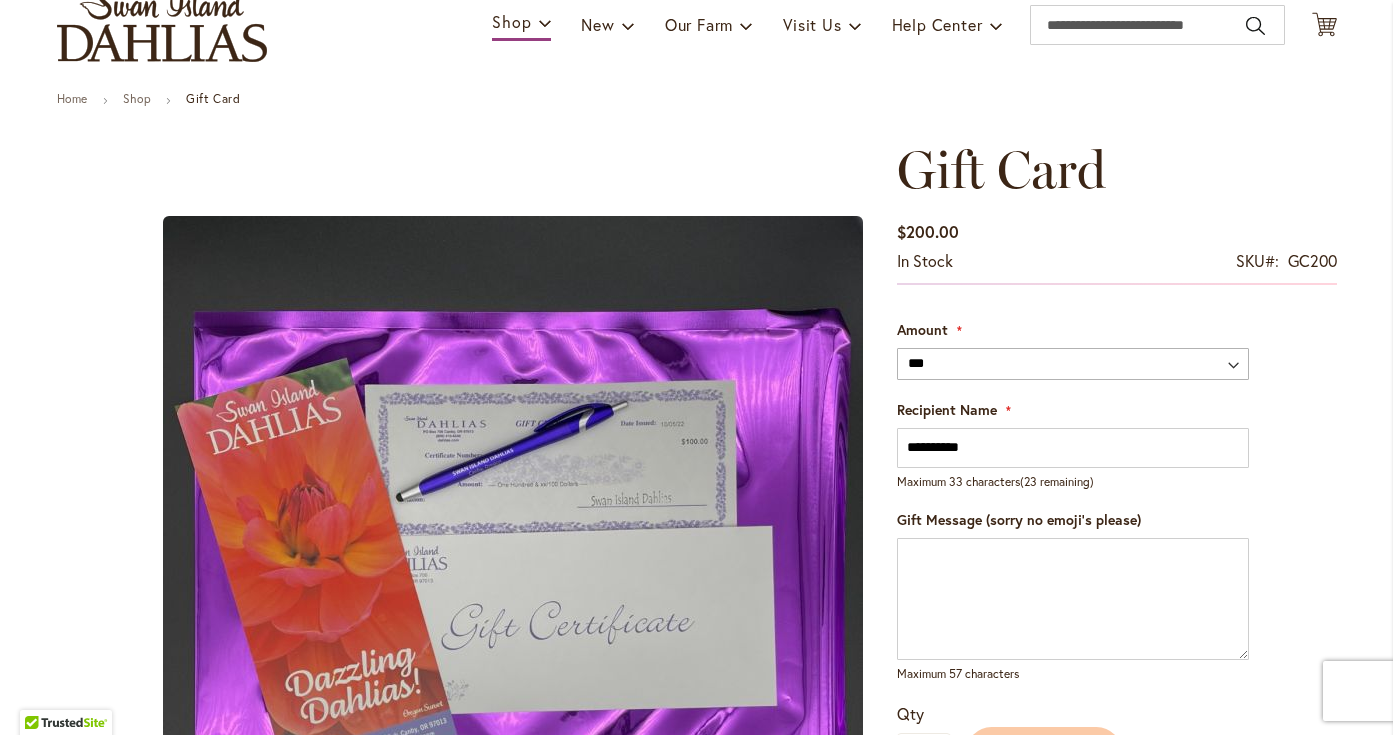 type on "**********" 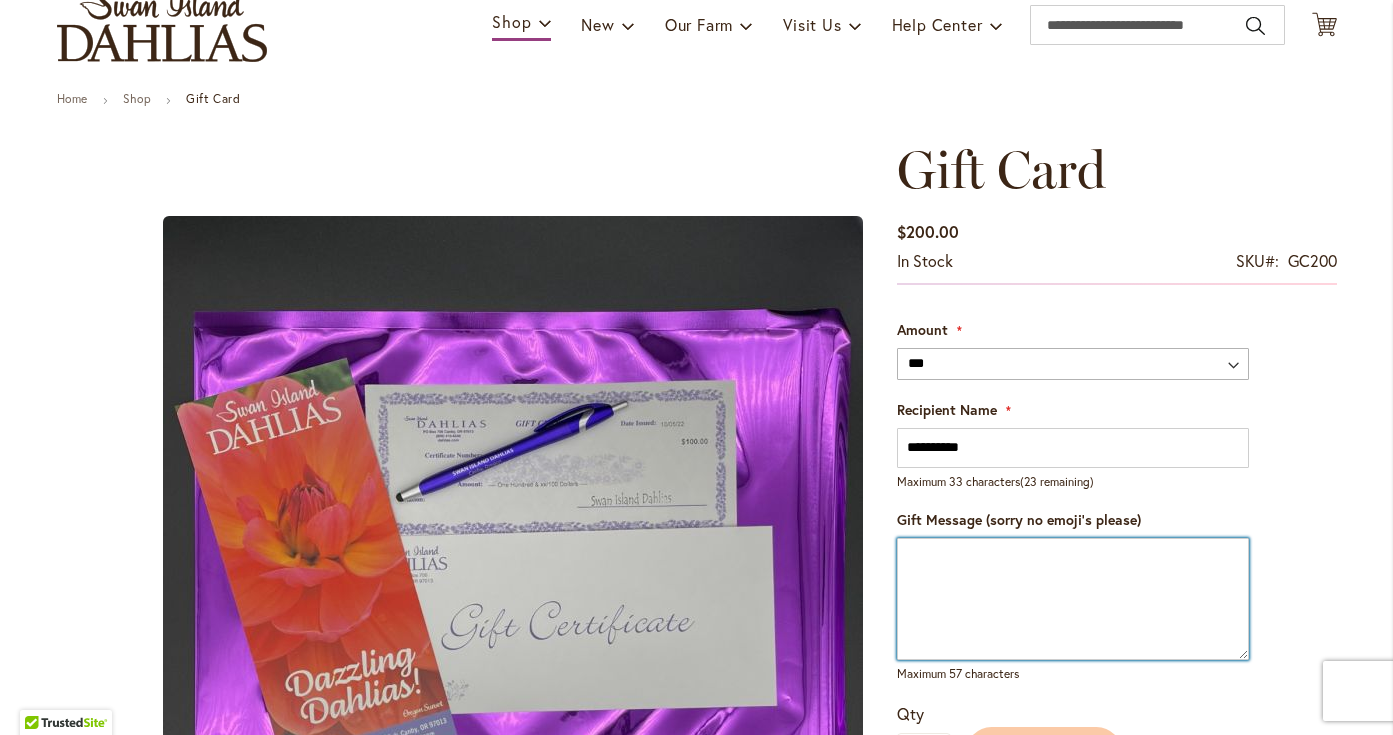 click on "Gift Message (sorry no emoji's please)" at bounding box center [1073, 599] 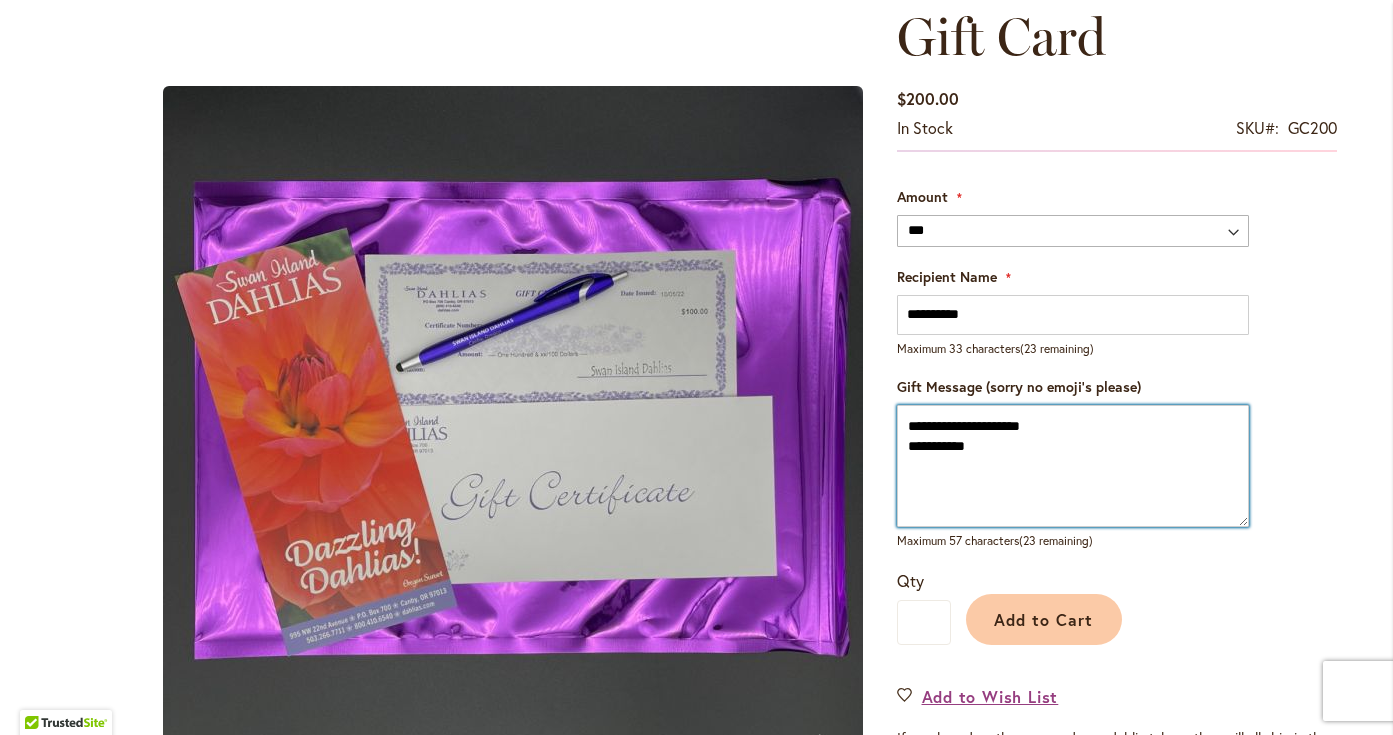 scroll, scrollTop: 470, scrollLeft: 0, axis: vertical 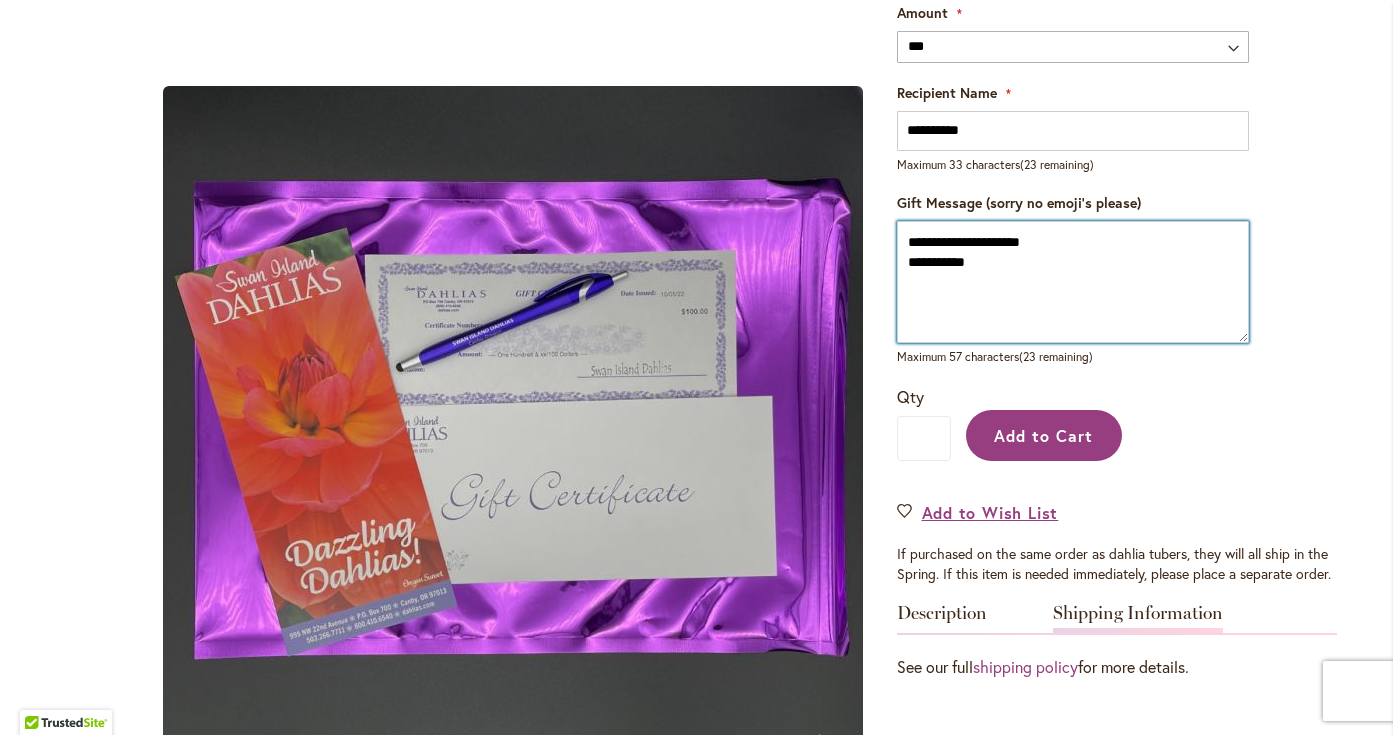 type on "**********" 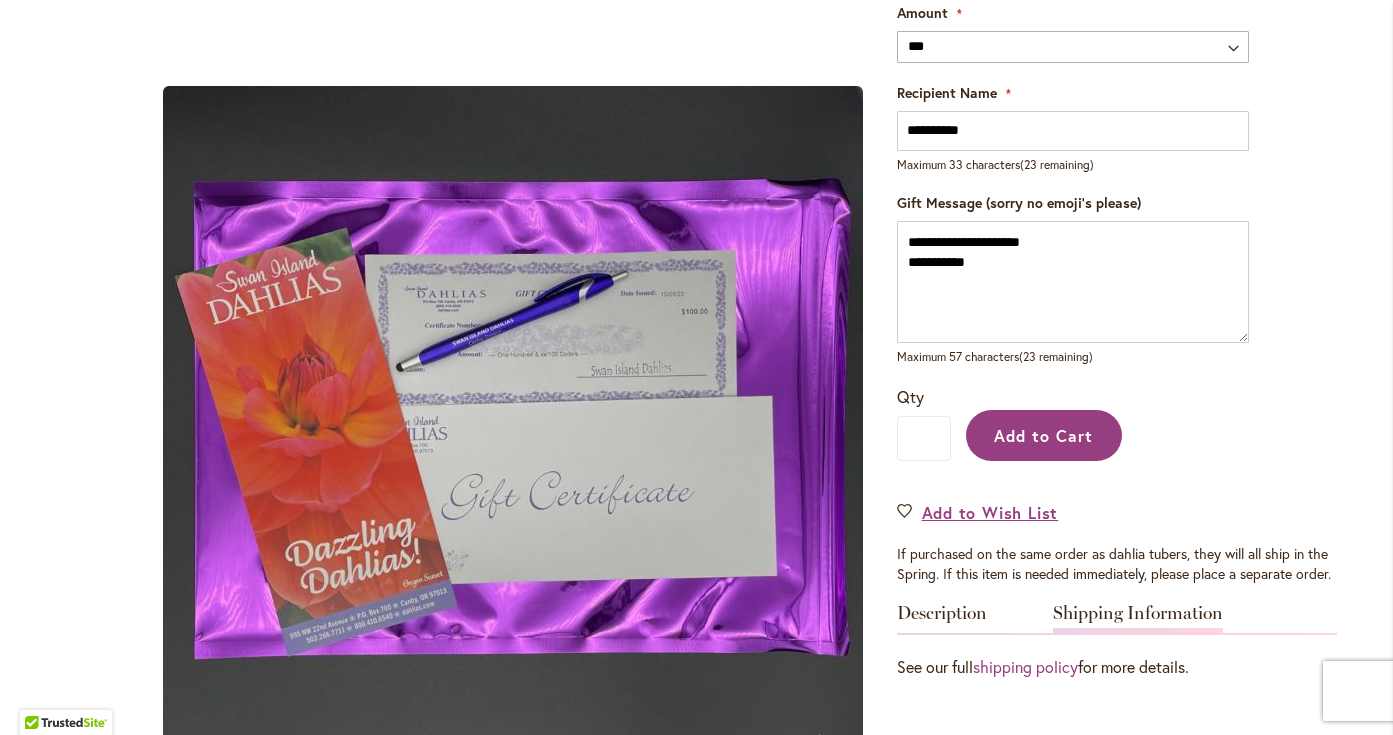 click on "Add to Cart" at bounding box center [1043, 435] 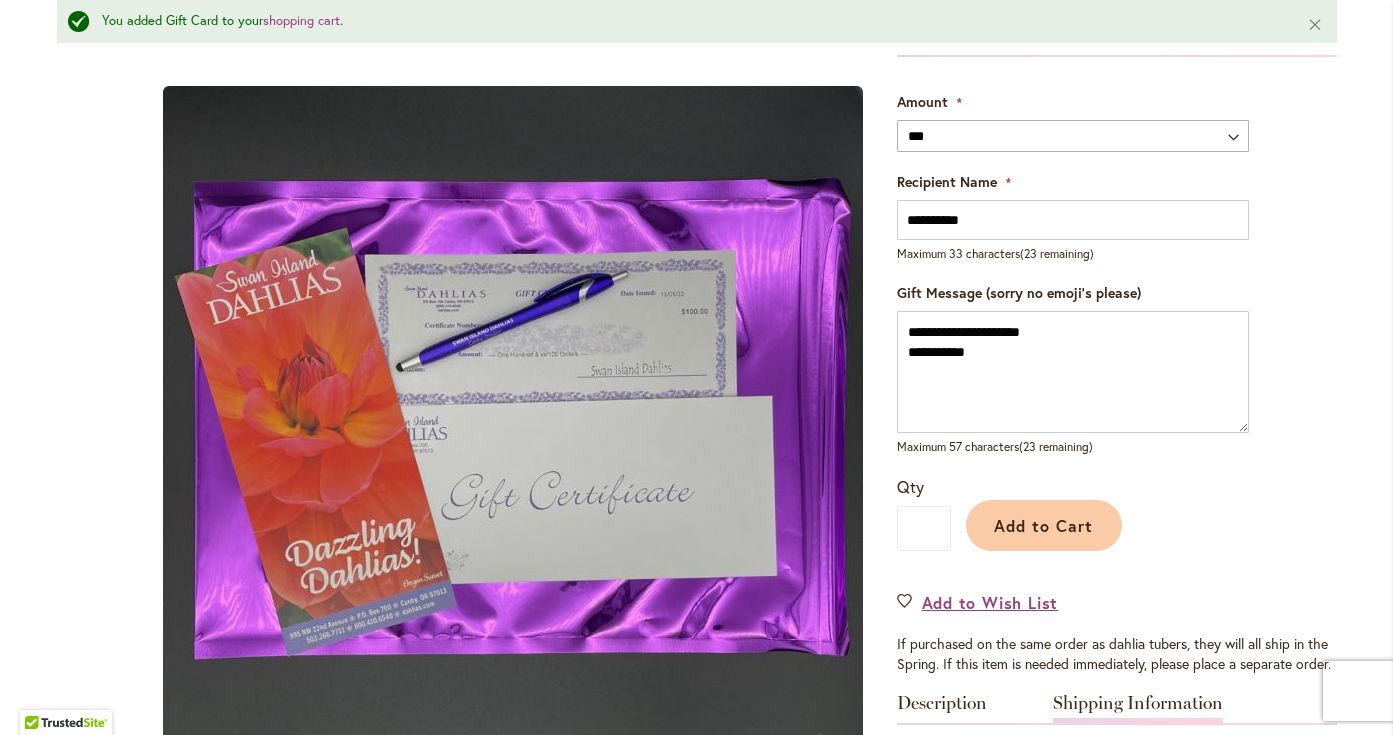 scroll, scrollTop: 0, scrollLeft: 0, axis: both 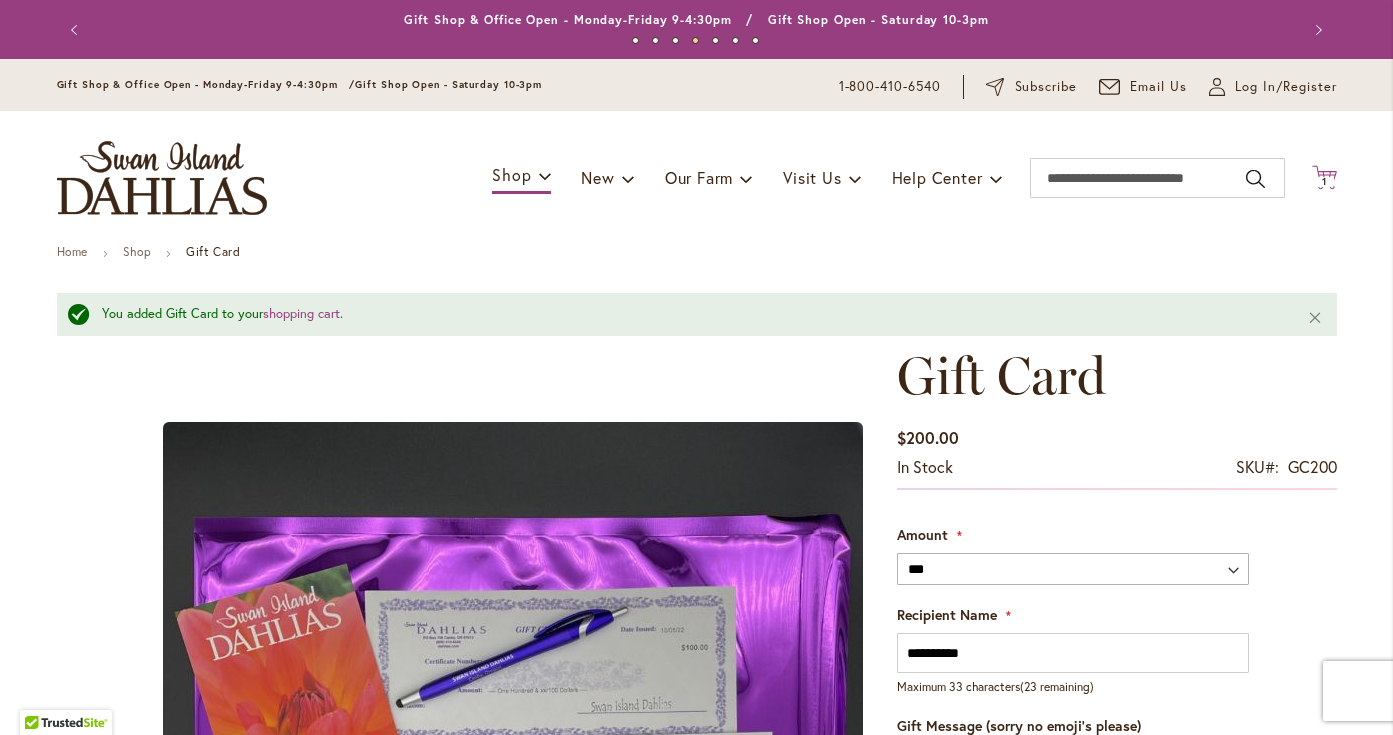 click on "1" at bounding box center (1324, 181) 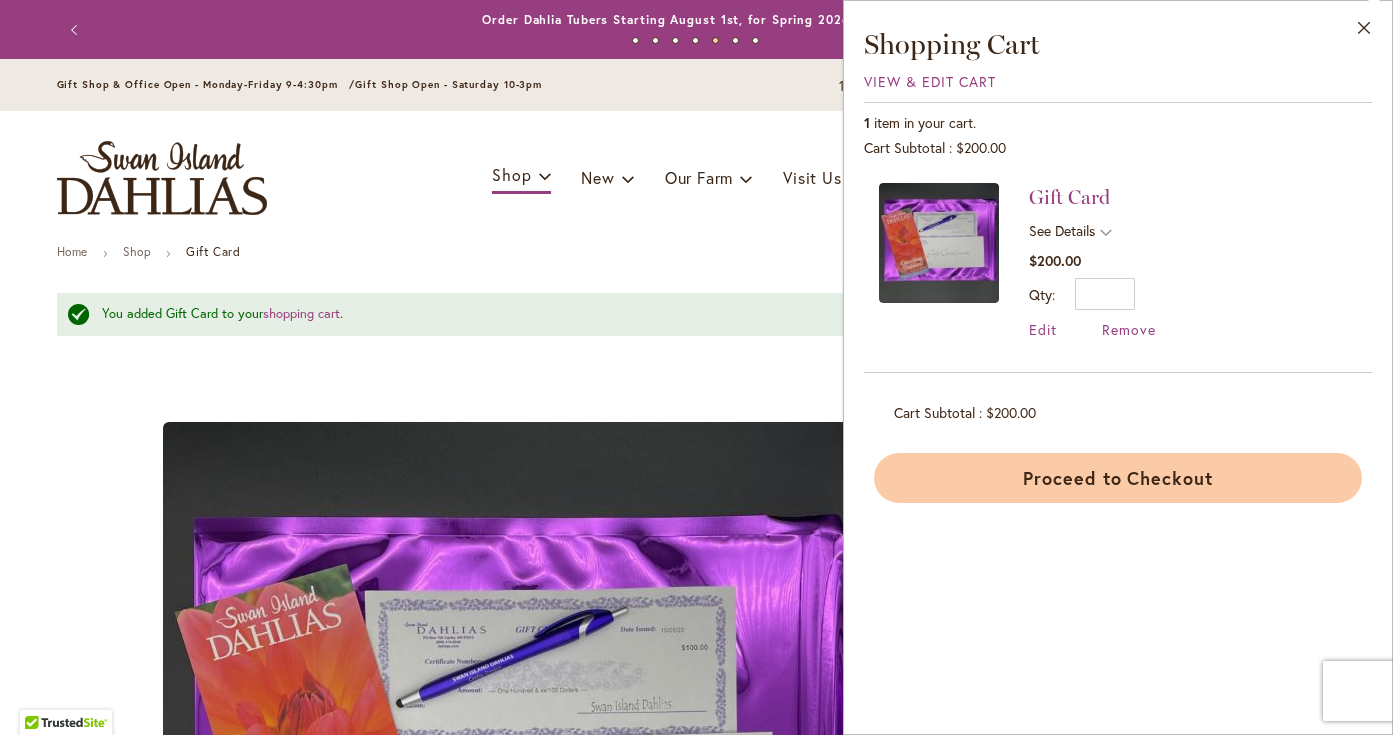 click on "Proceed to Checkout" at bounding box center (1118, 478) 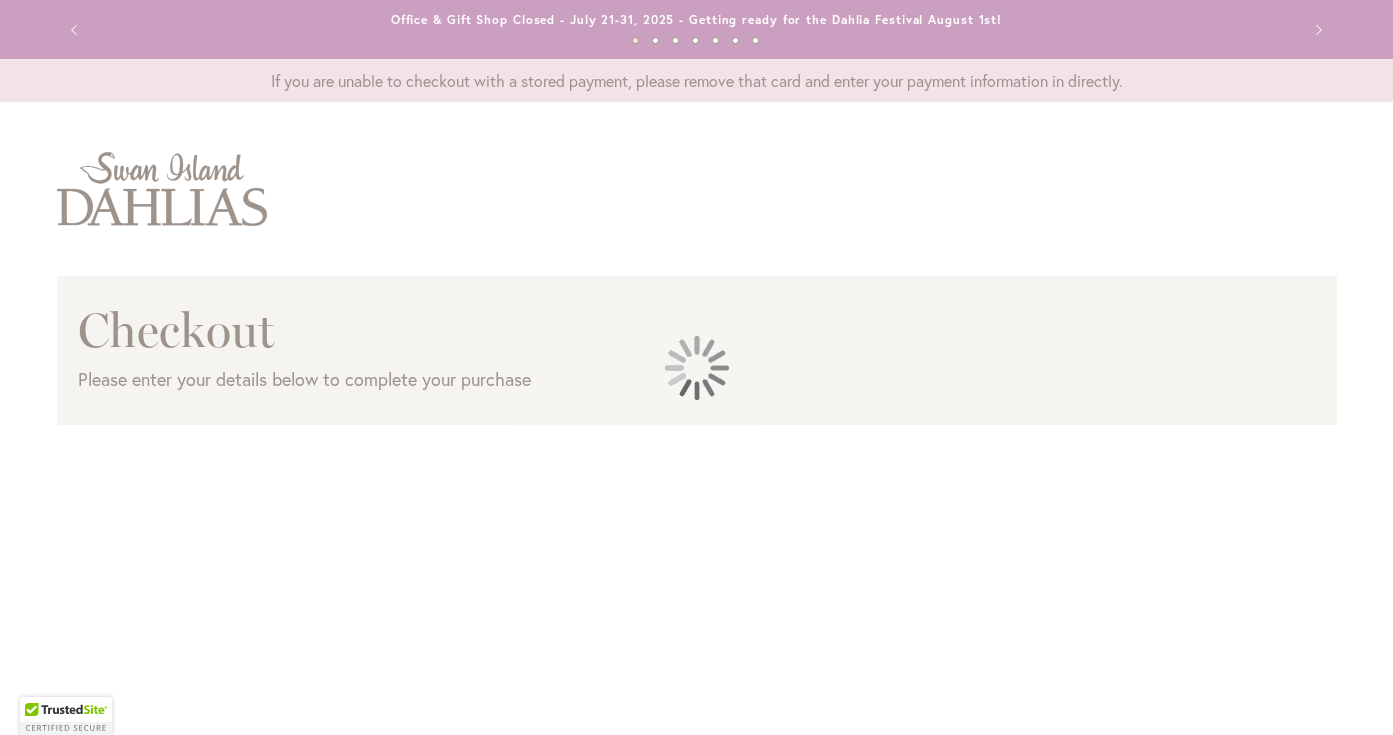 scroll, scrollTop: 0, scrollLeft: 0, axis: both 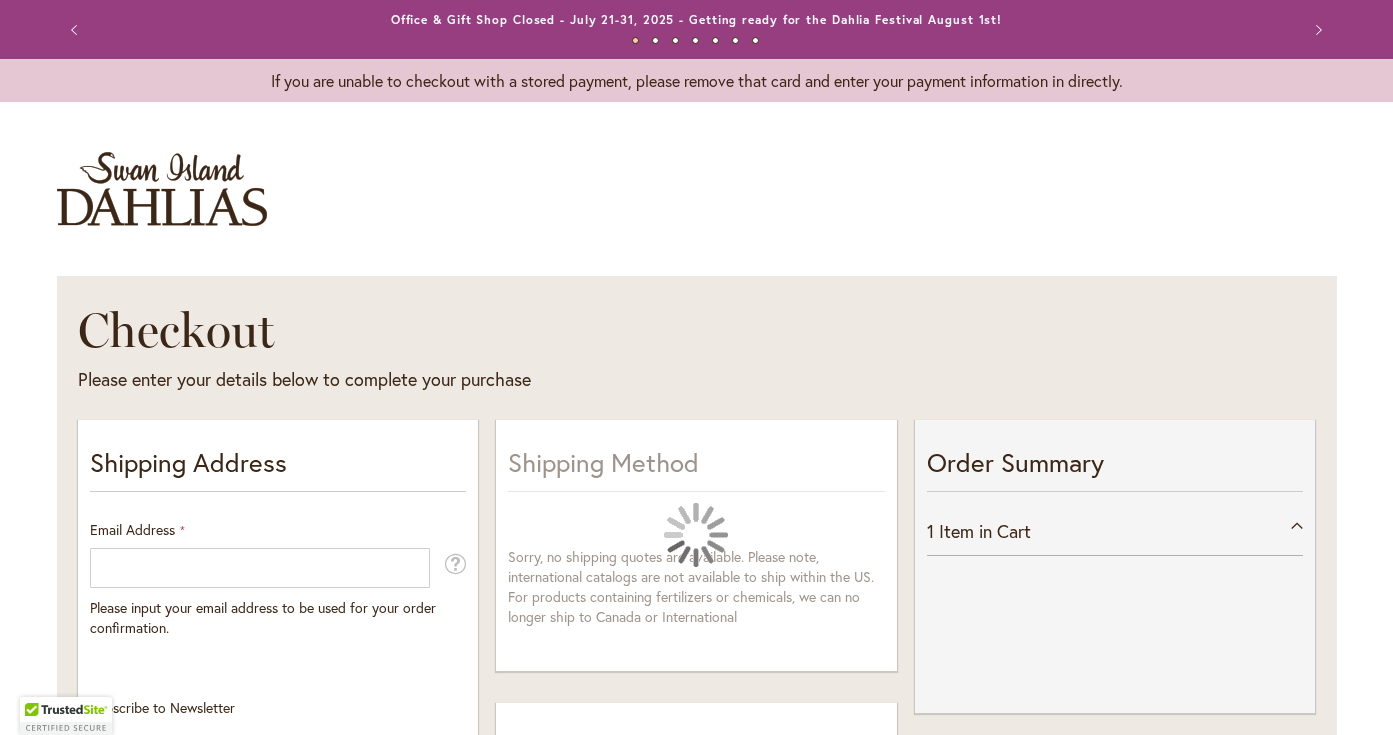 select on "**" 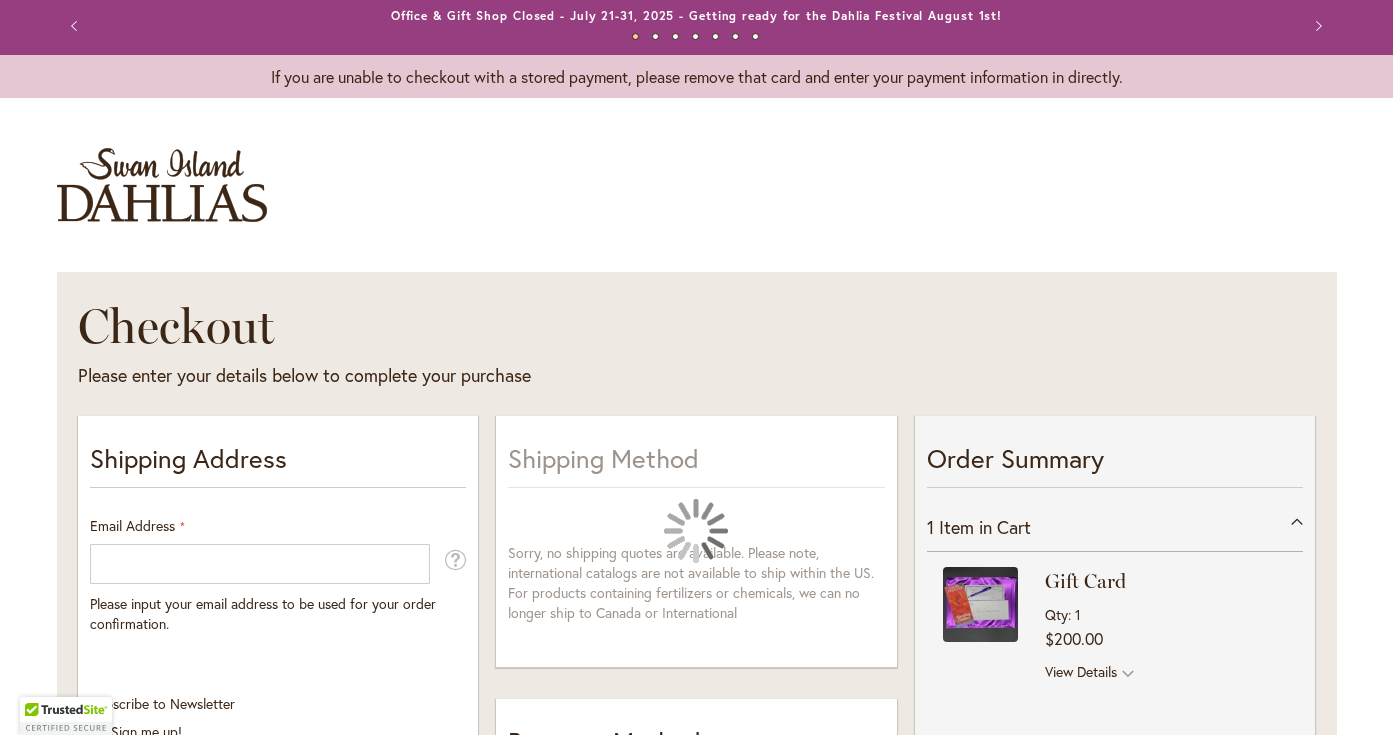 scroll, scrollTop: 368, scrollLeft: 0, axis: vertical 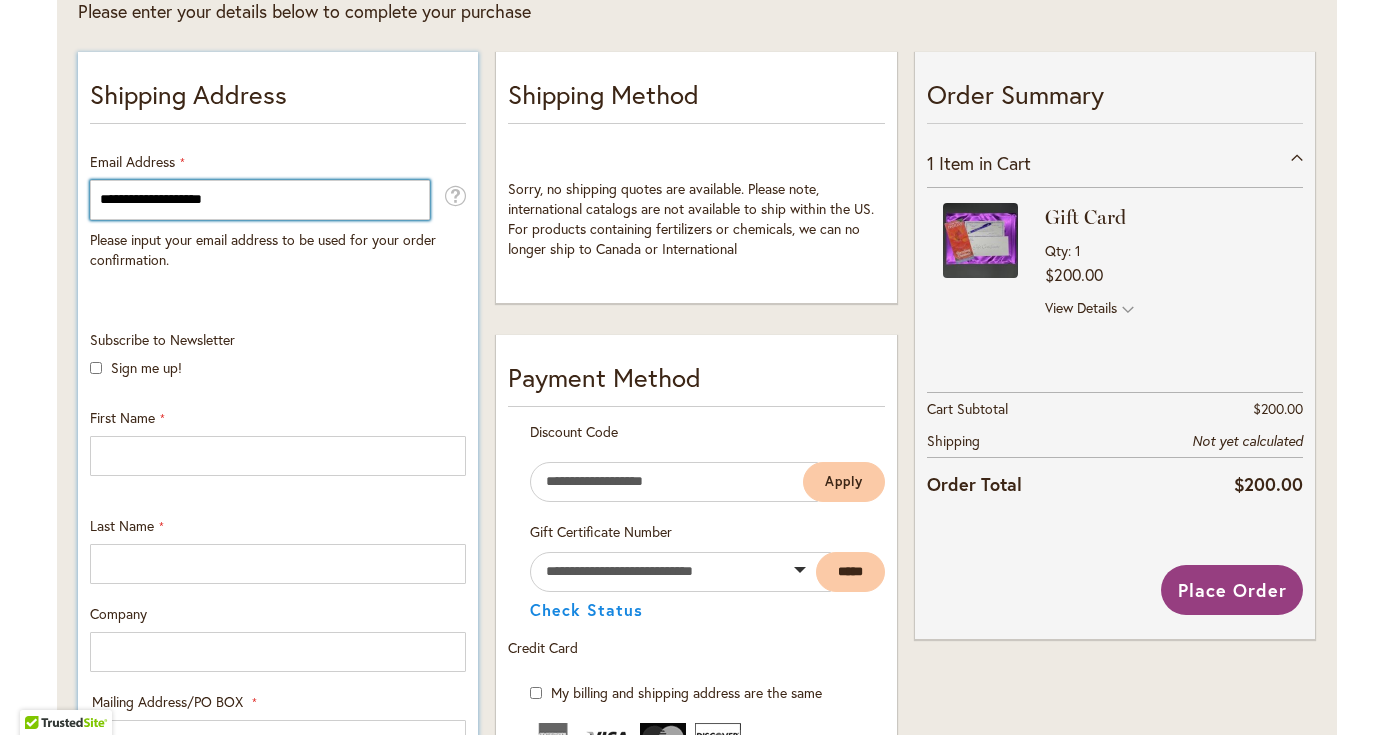 type on "**********" 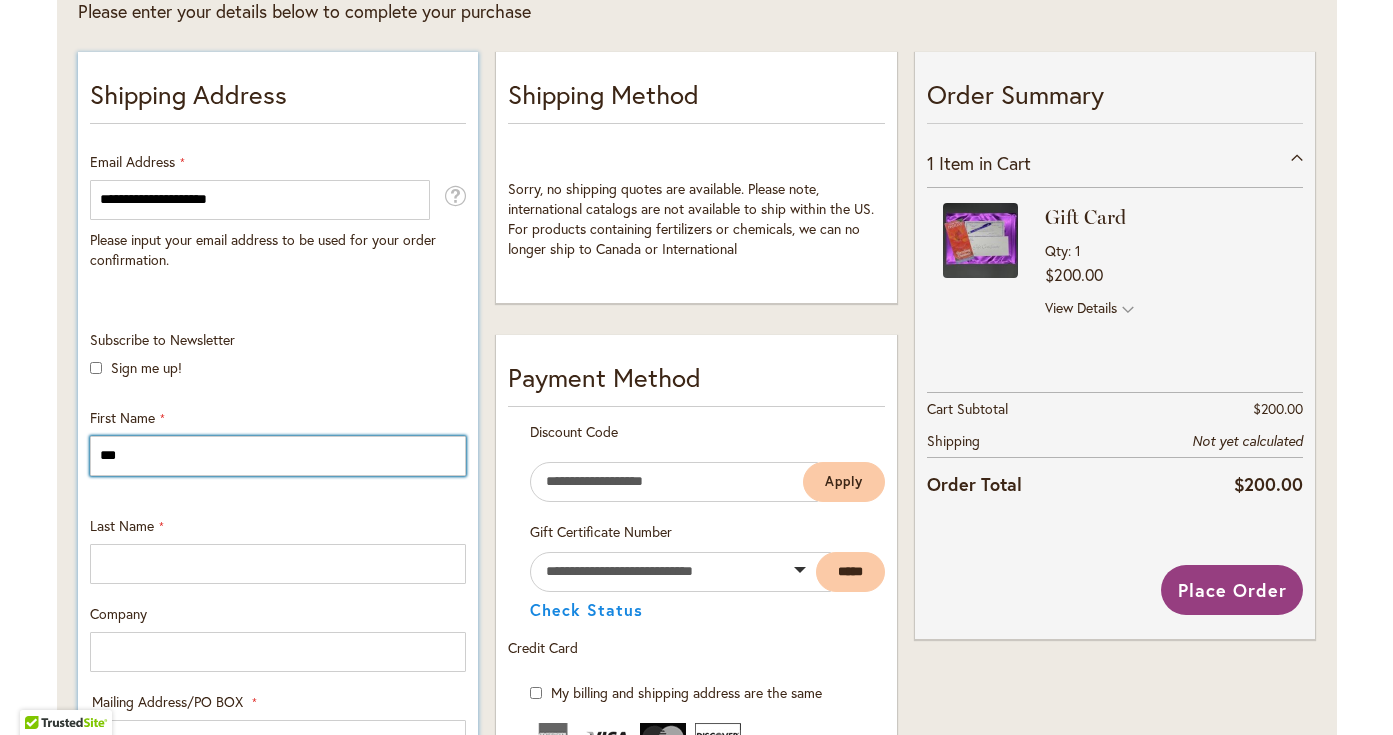 type on "***" 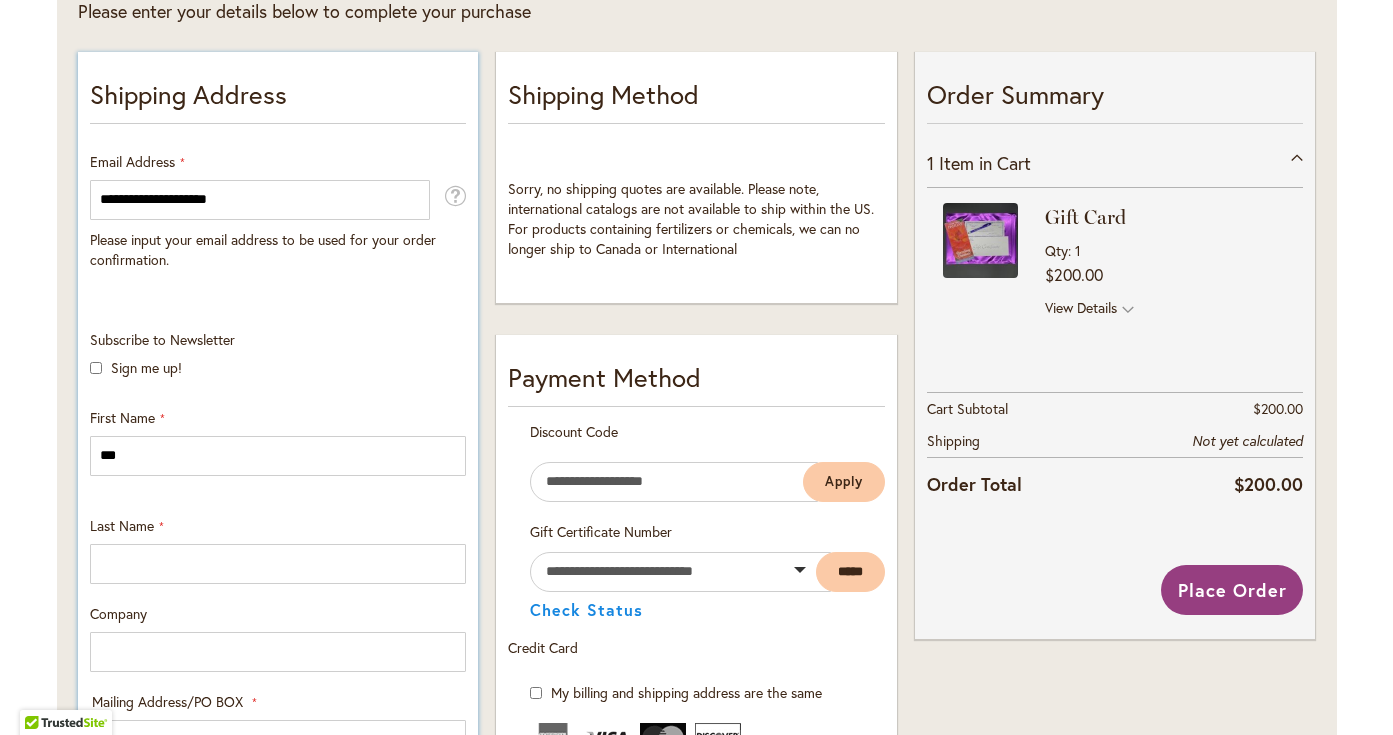 click on "Last Name" at bounding box center [278, 550] 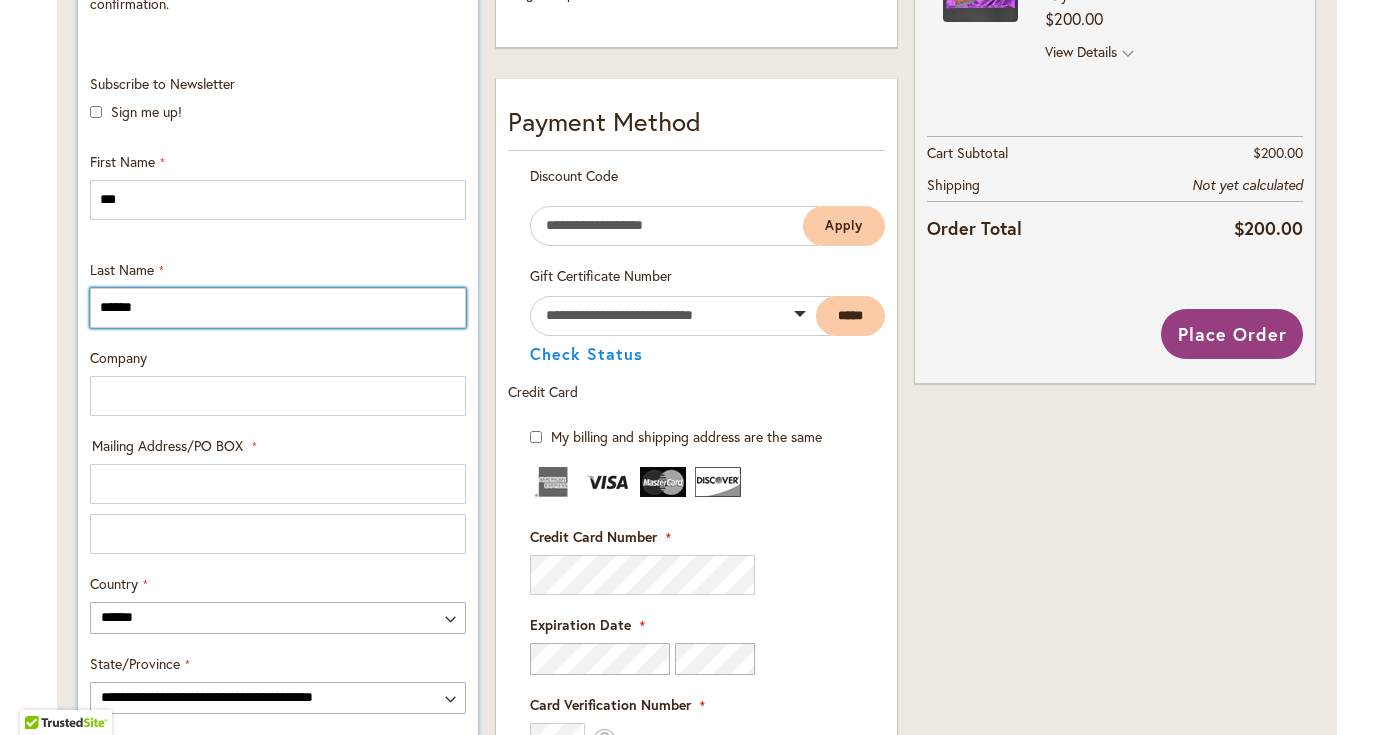 scroll, scrollTop: 628, scrollLeft: 0, axis: vertical 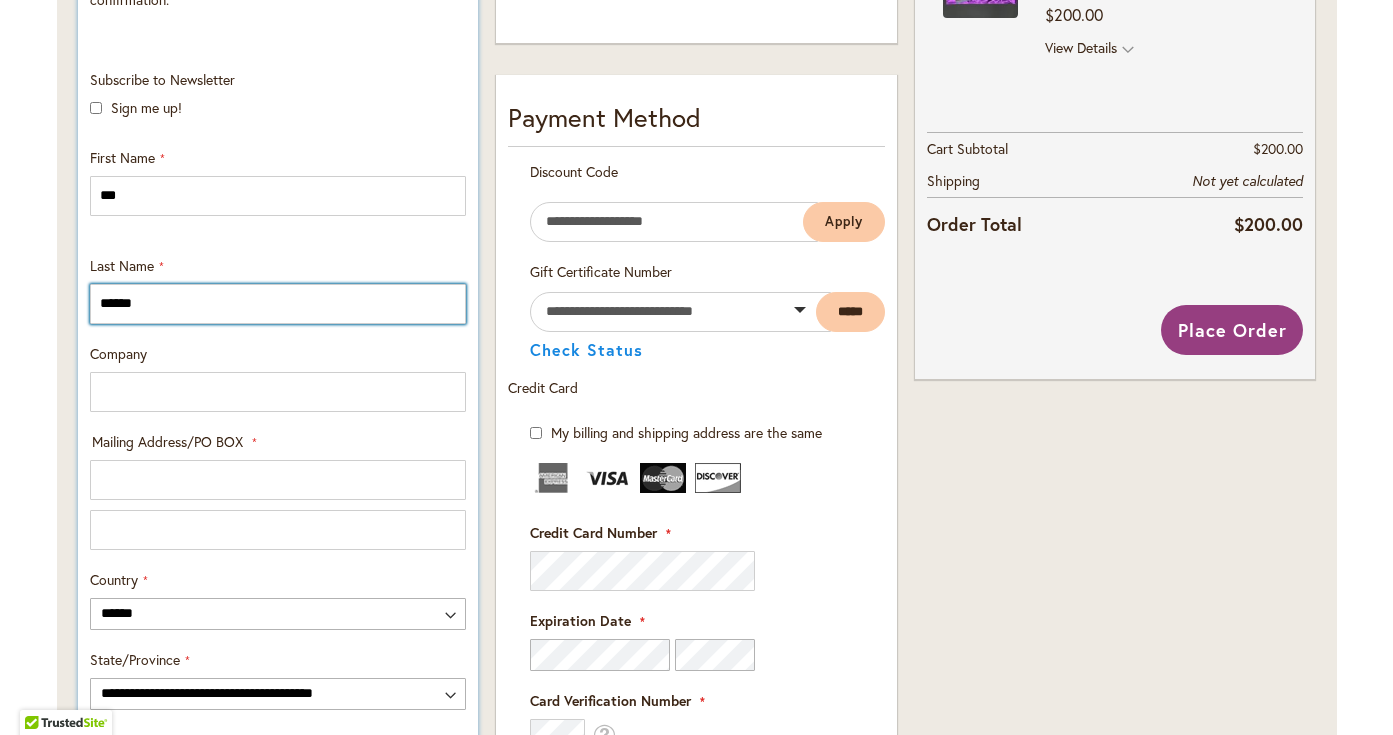 type on "******" 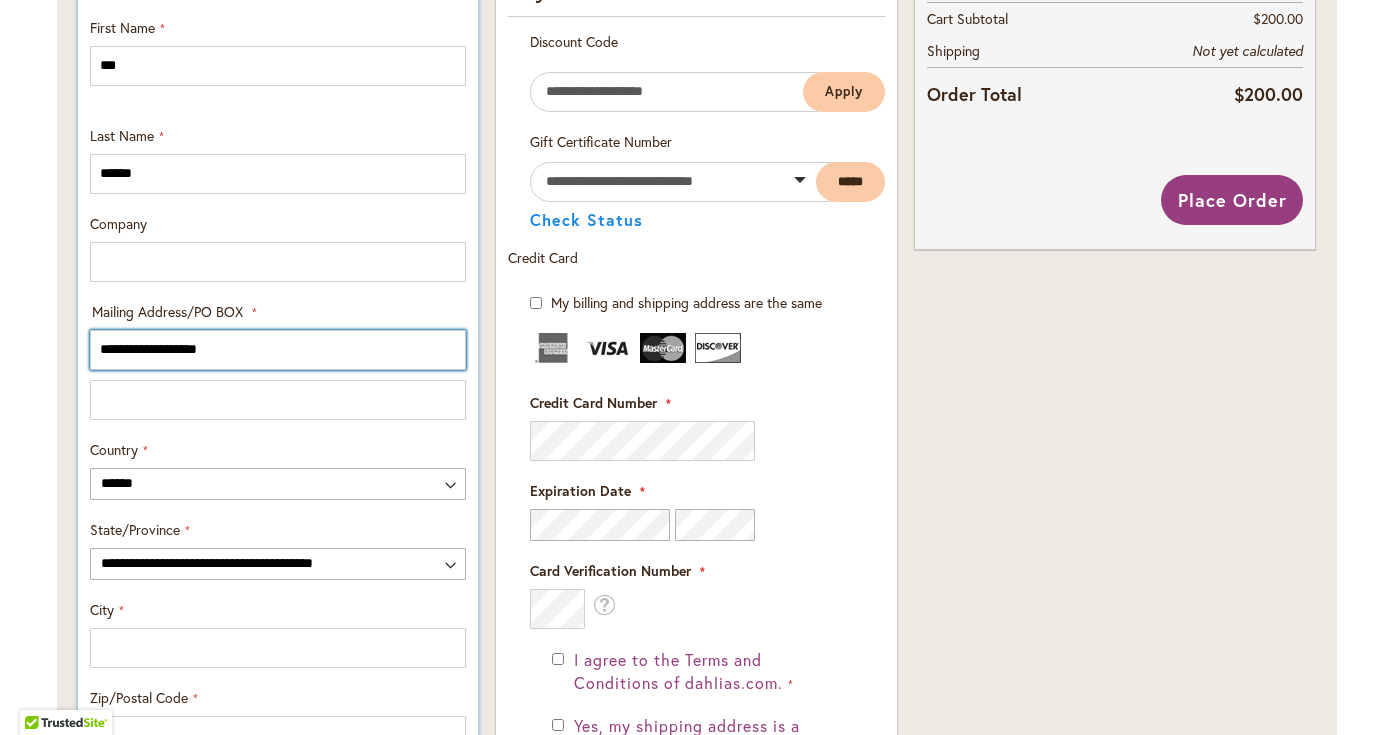 scroll, scrollTop: 767, scrollLeft: 0, axis: vertical 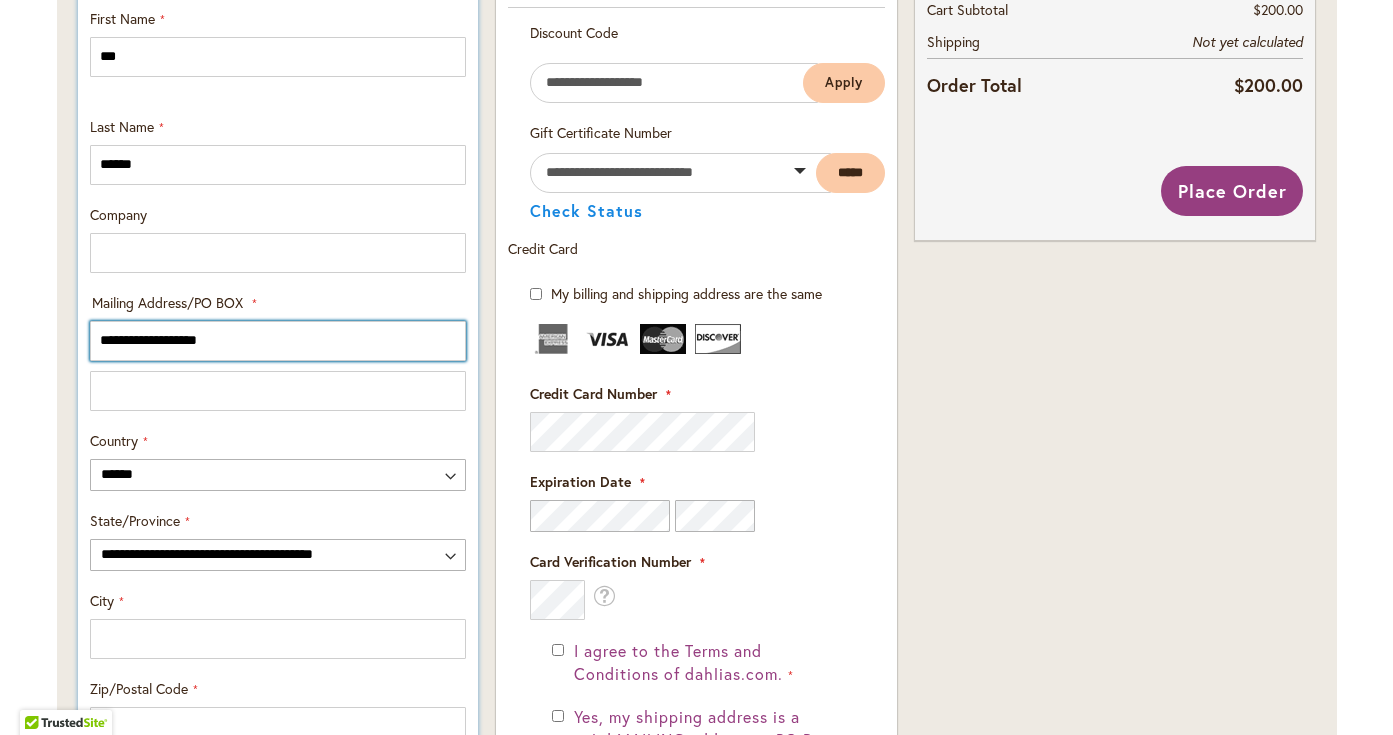 type on "**********" 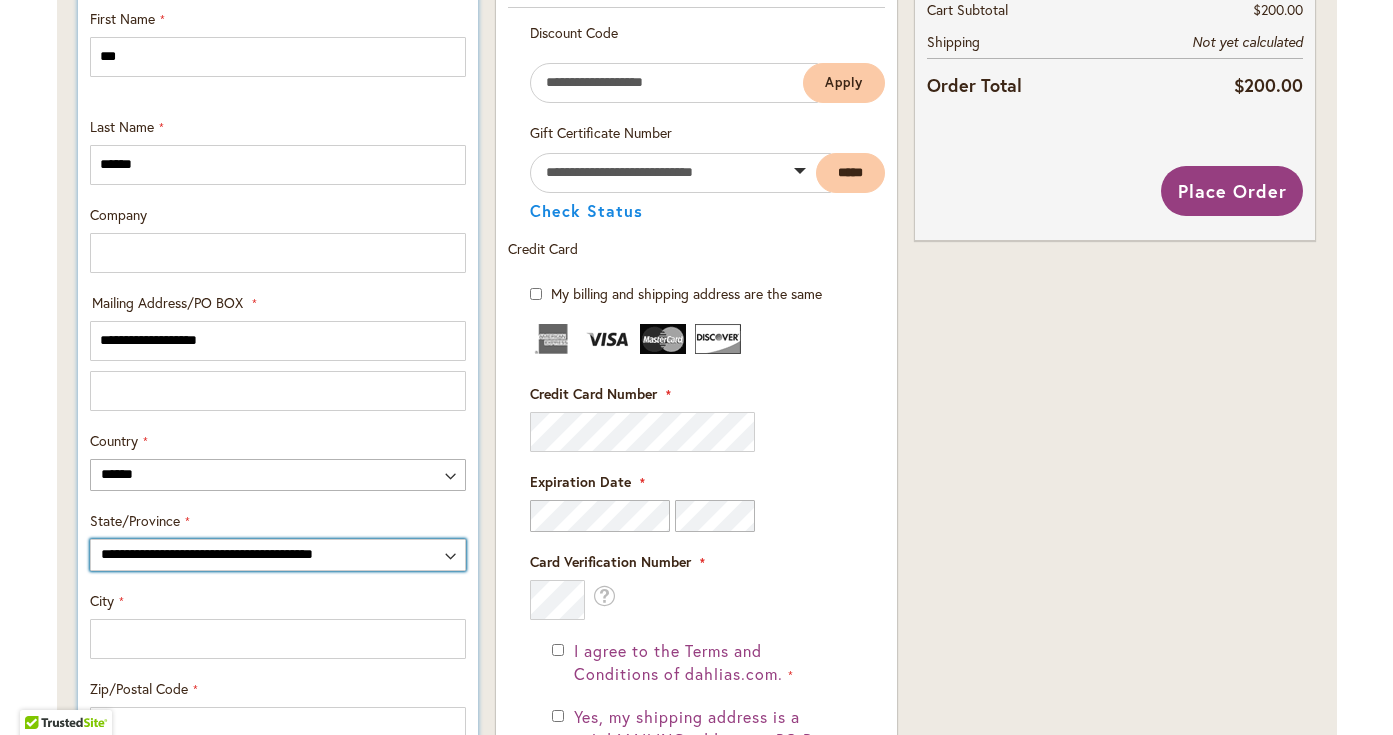 select on "**" 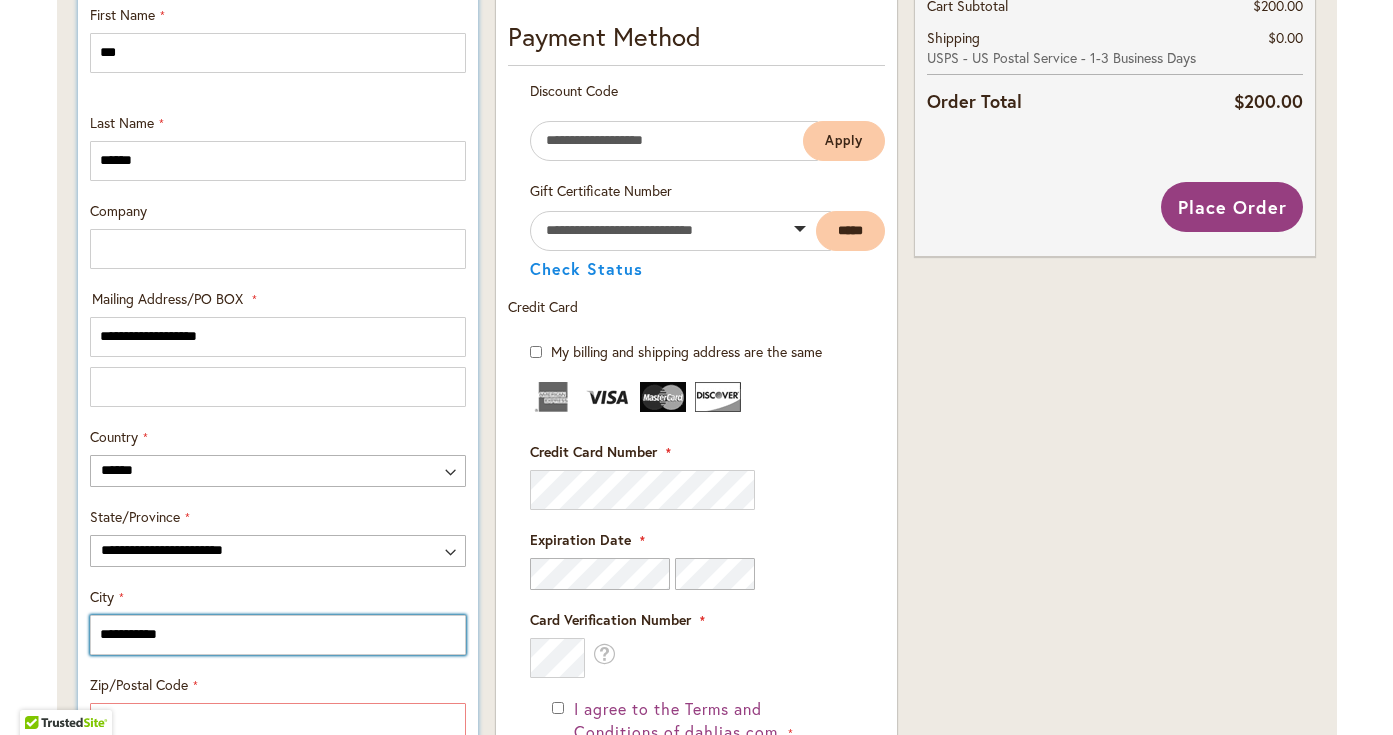 scroll, scrollTop: 812, scrollLeft: 0, axis: vertical 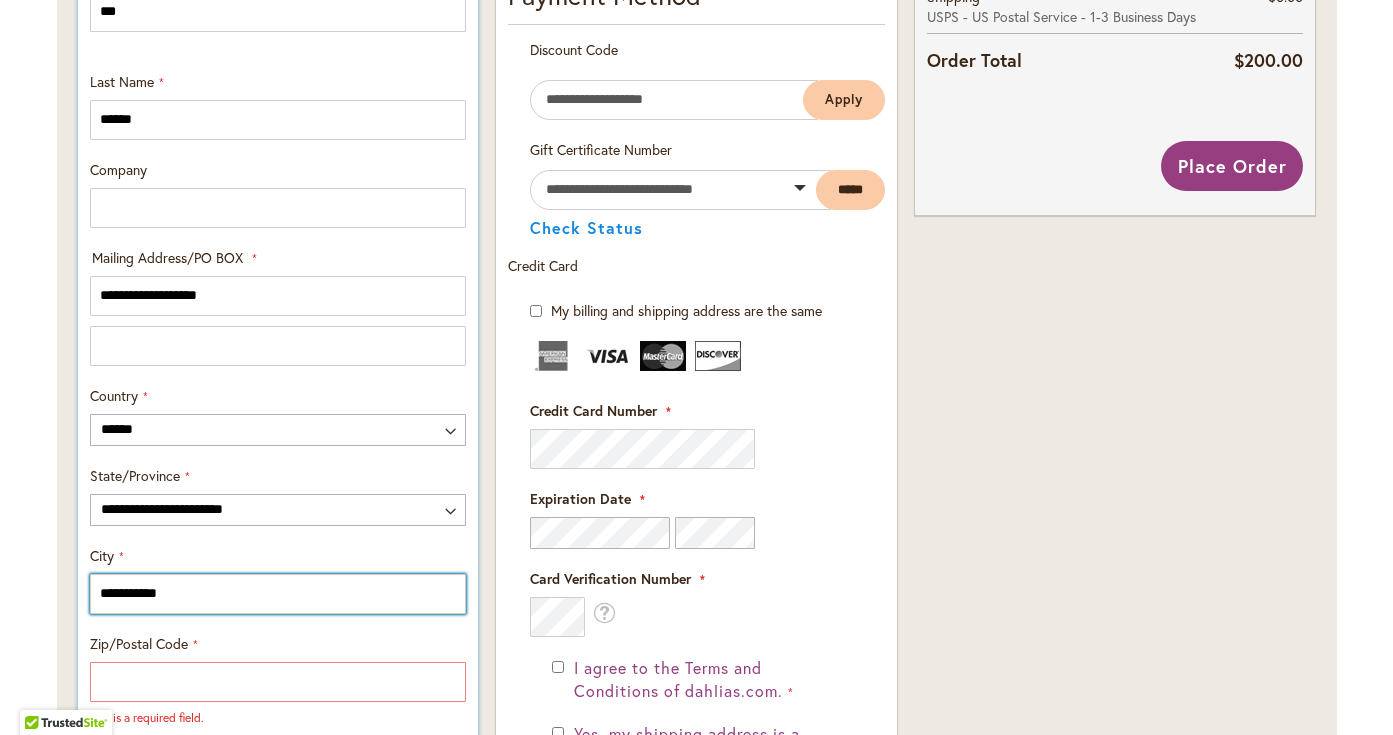 type on "**********" 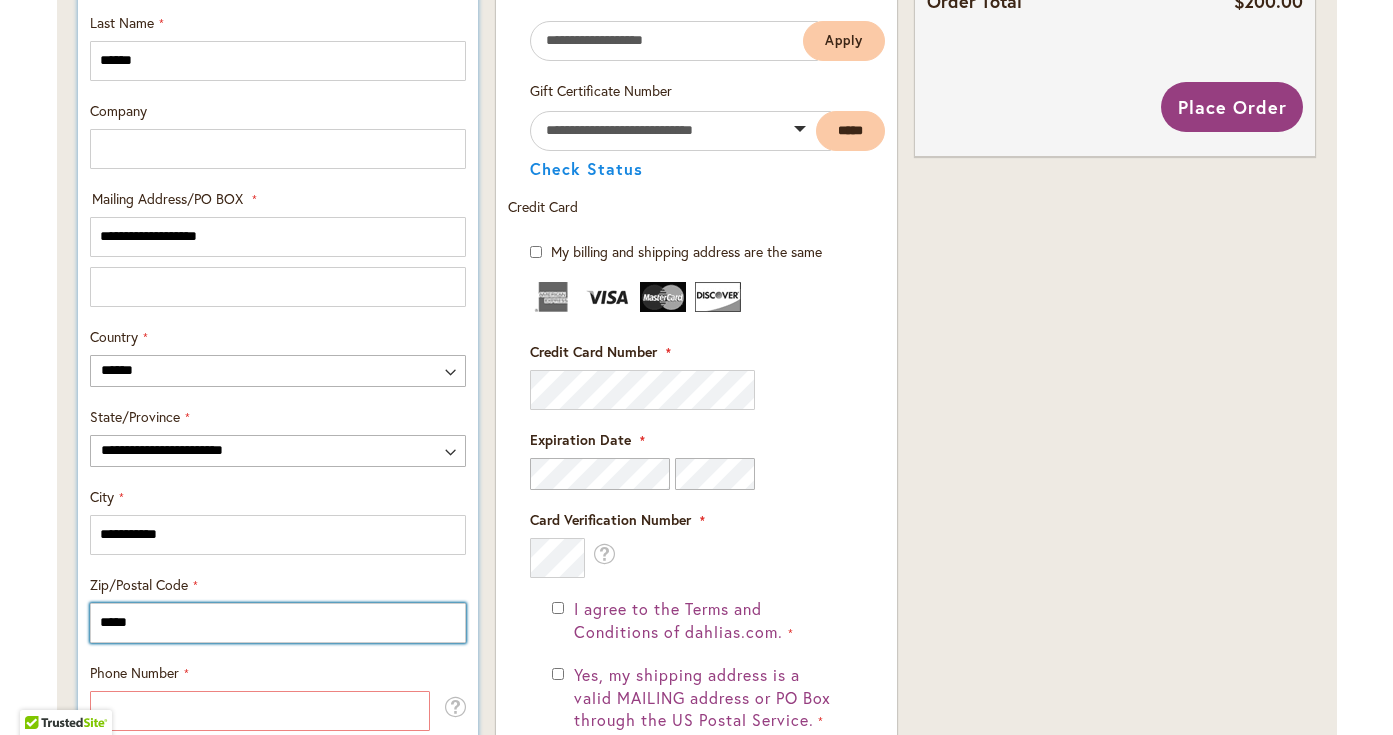scroll, scrollTop: 1027, scrollLeft: 0, axis: vertical 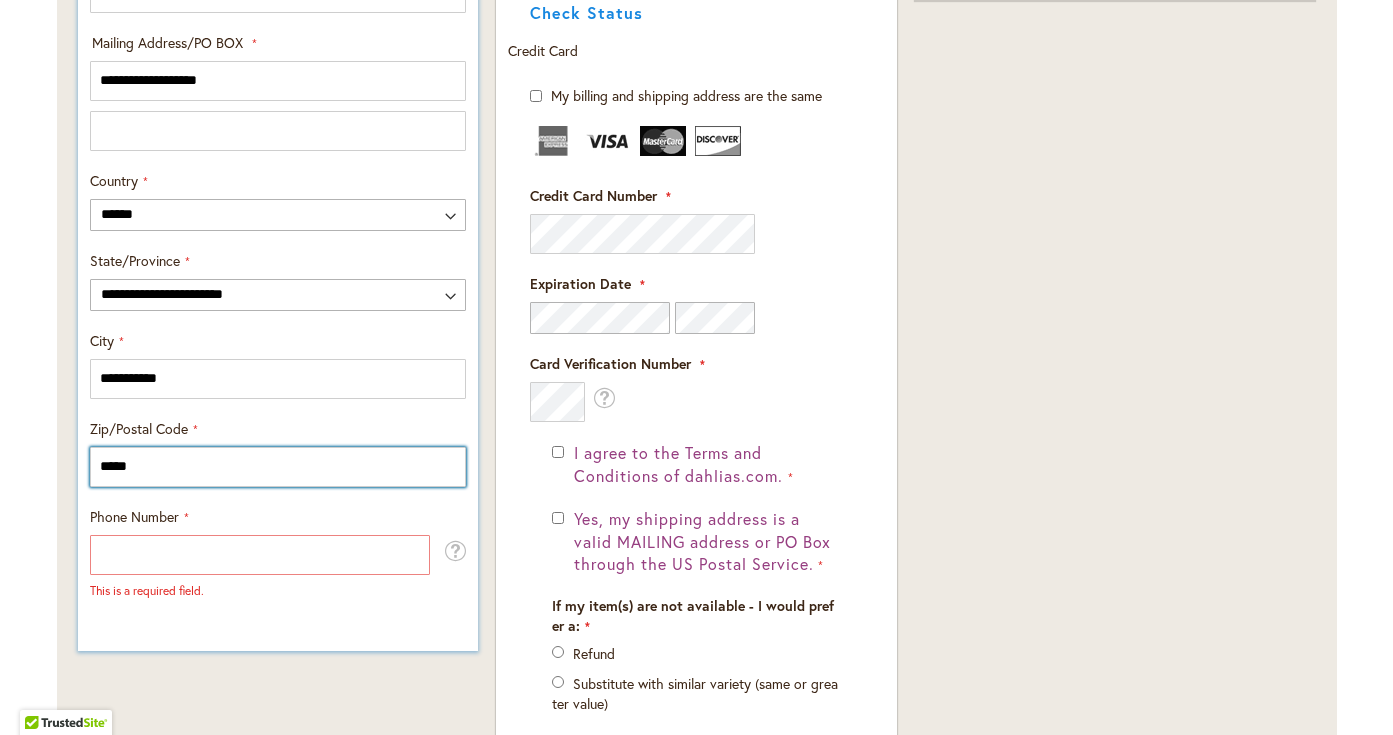 type on "*****" 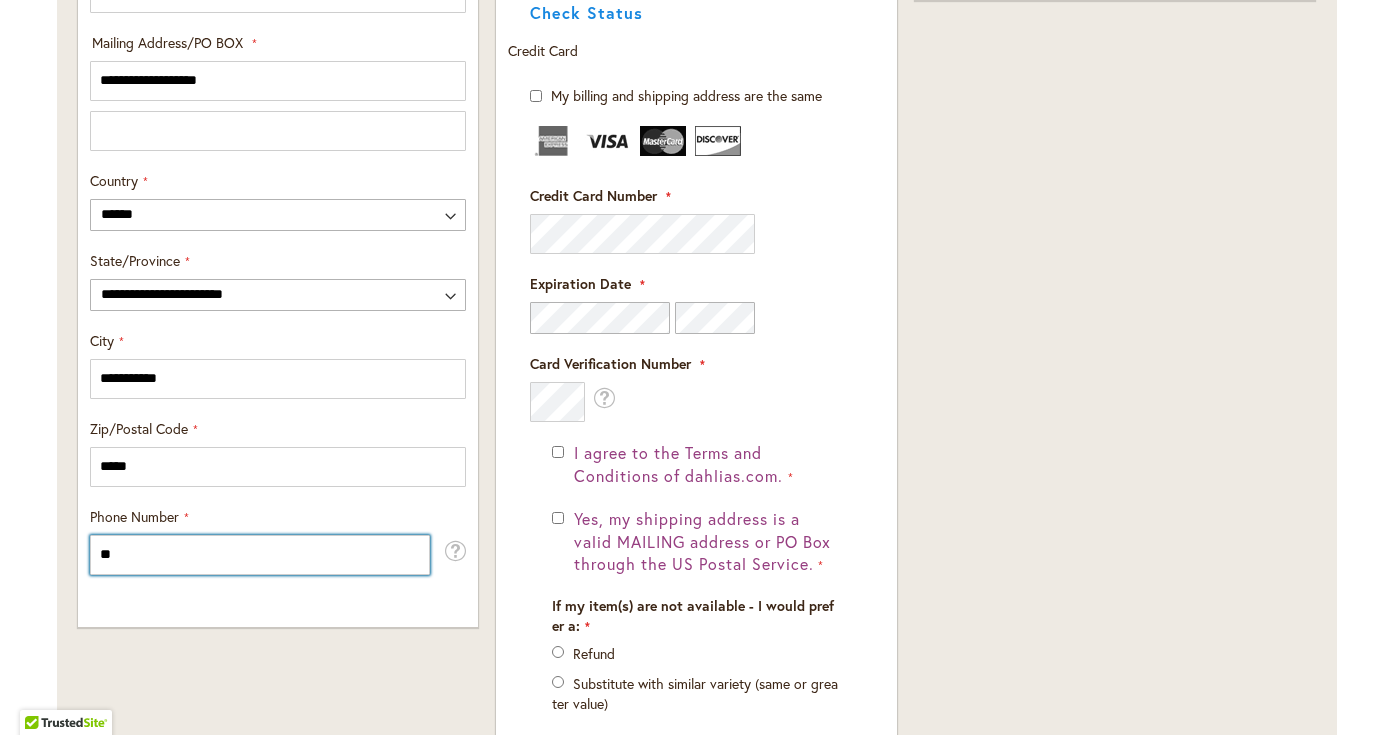 type on "***" 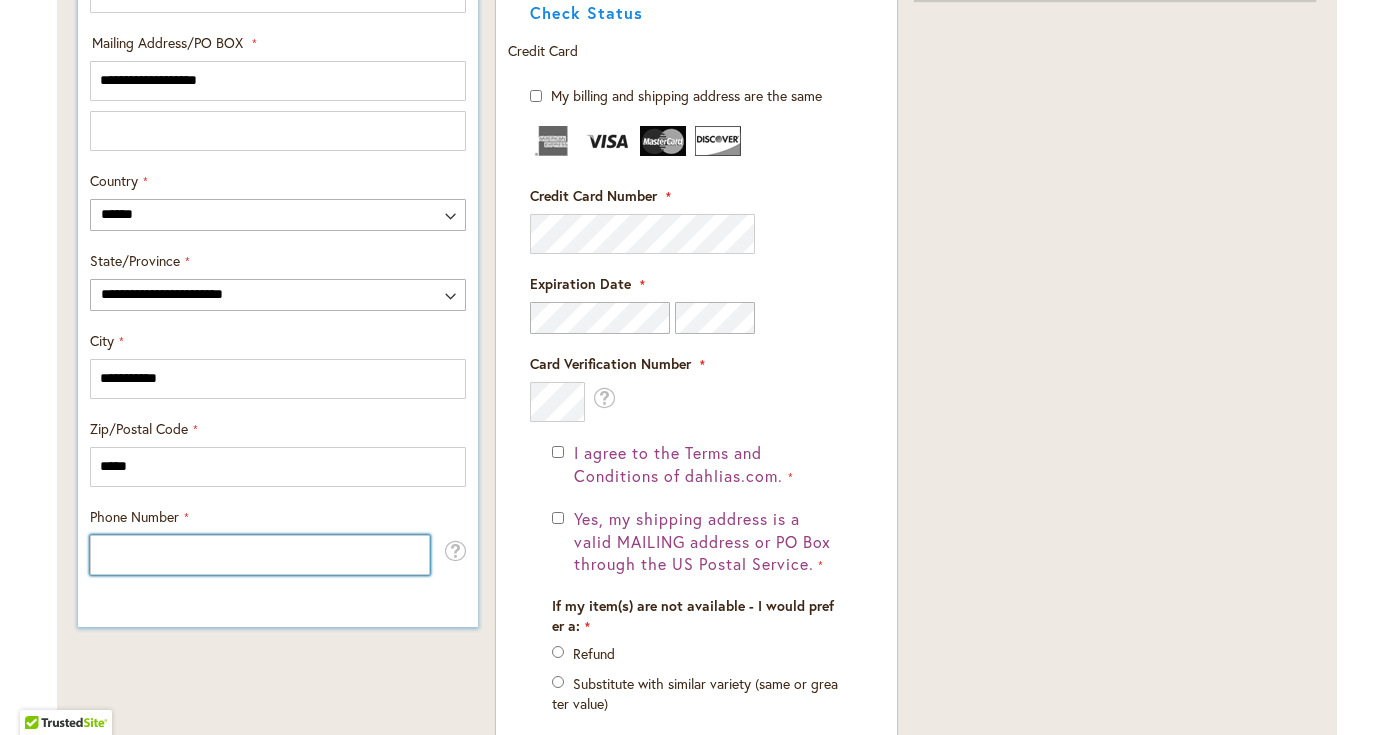 type on "**********" 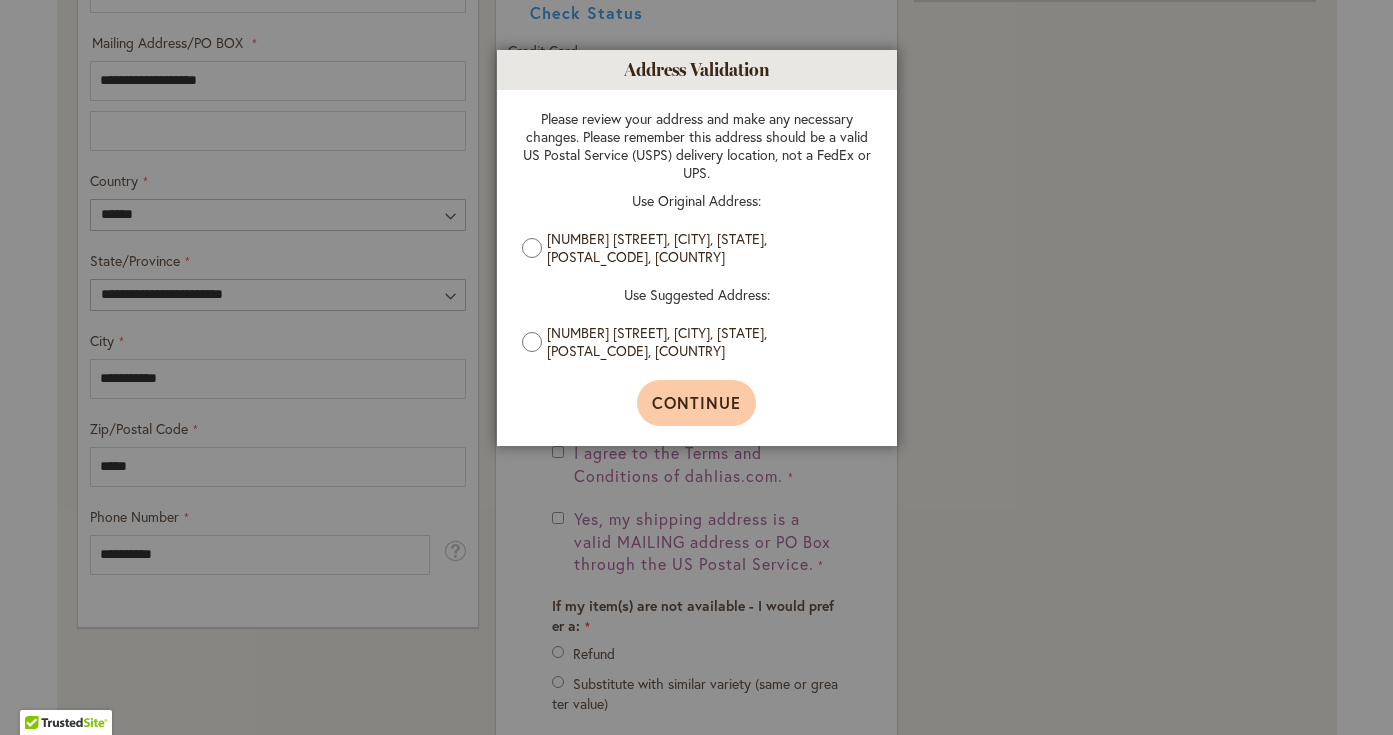 click on "Continue" at bounding box center [696, 402] 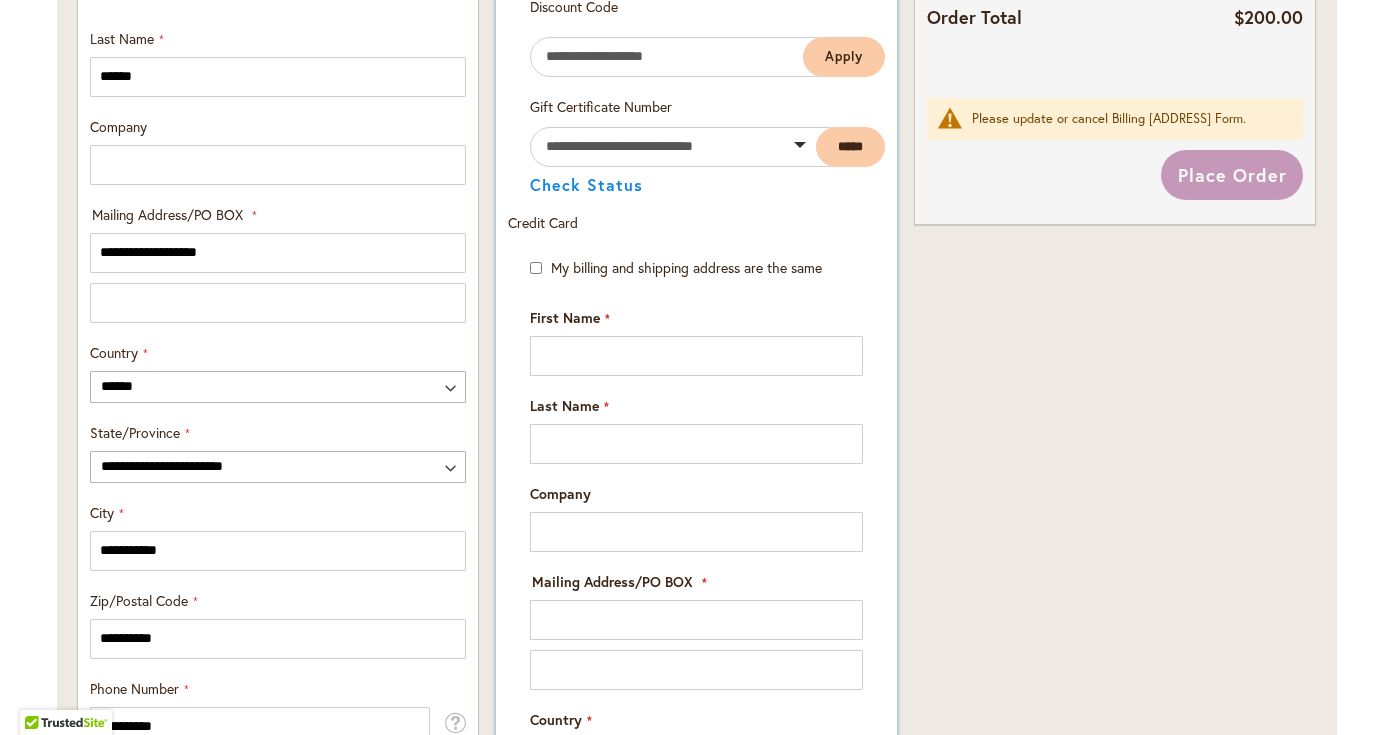 scroll, scrollTop: 712, scrollLeft: 0, axis: vertical 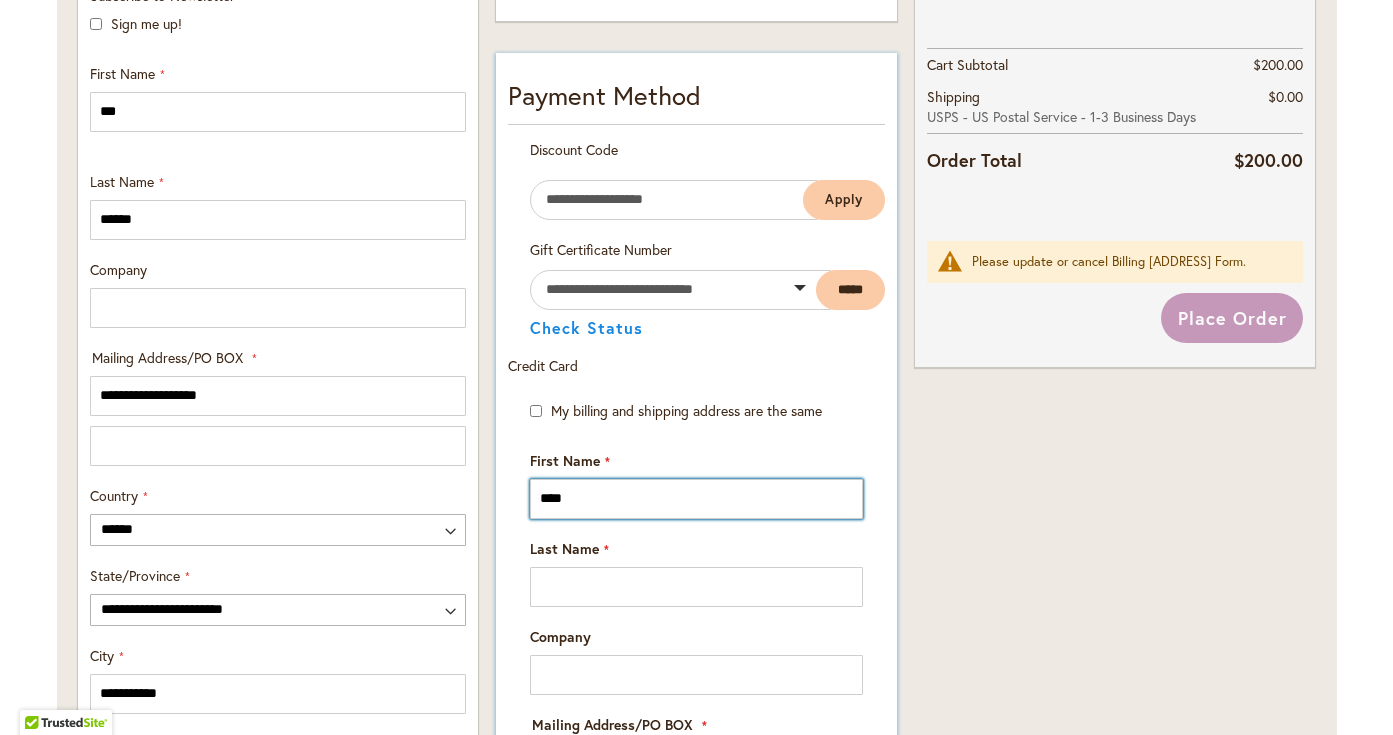 type on "*****" 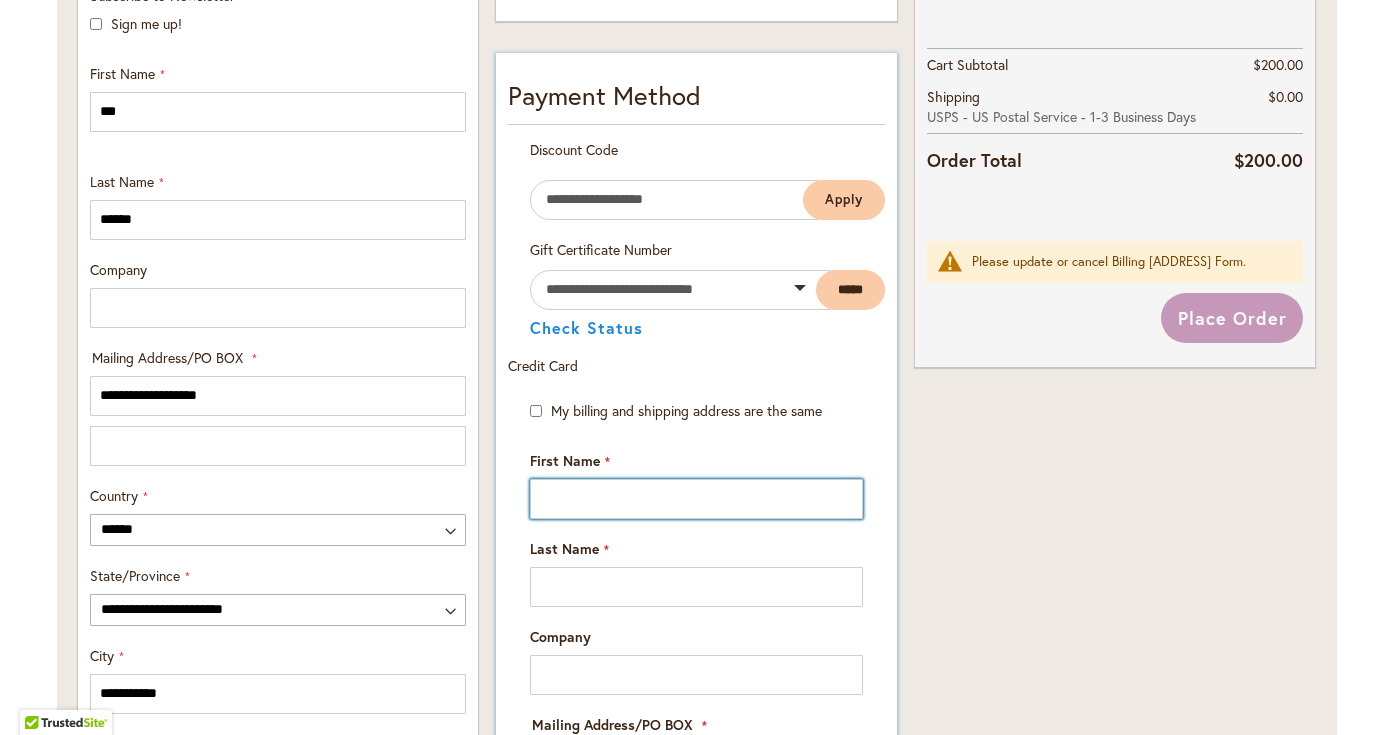 type on "*****" 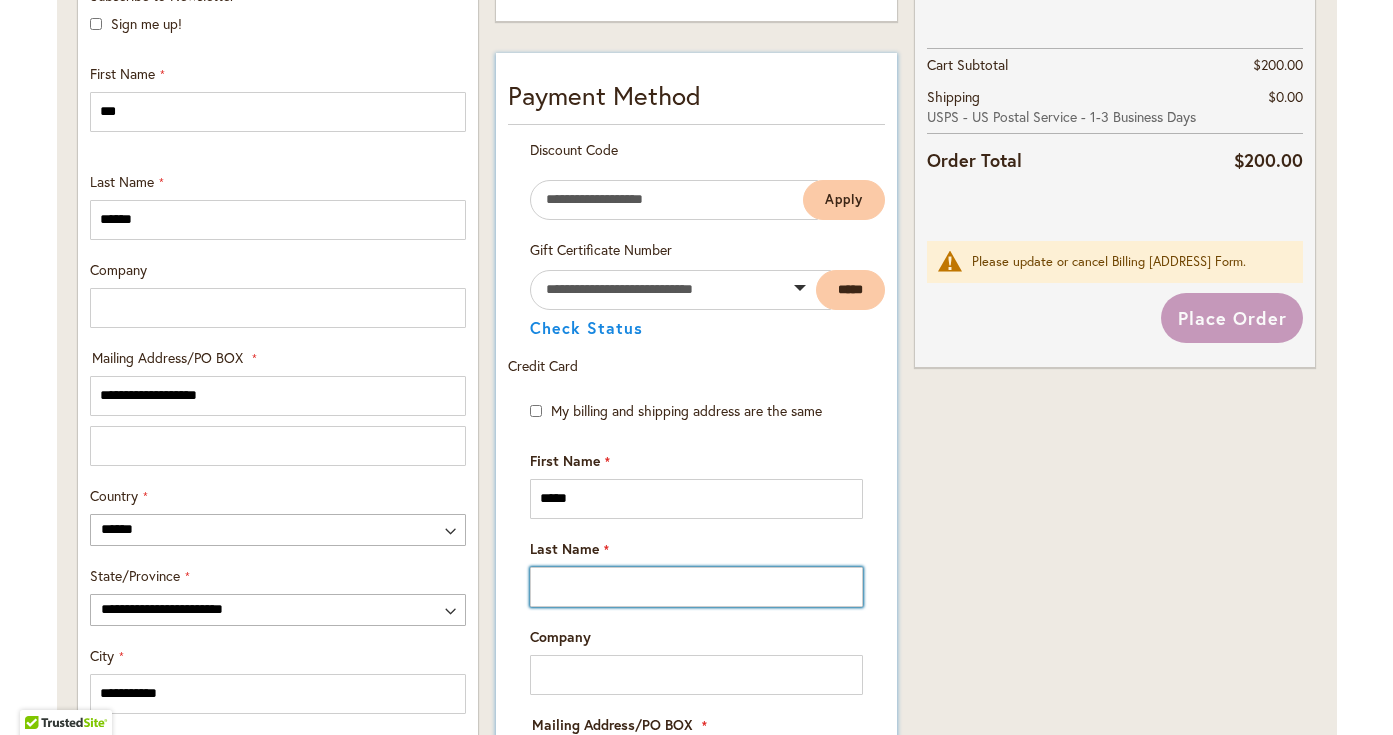 type on "**********" 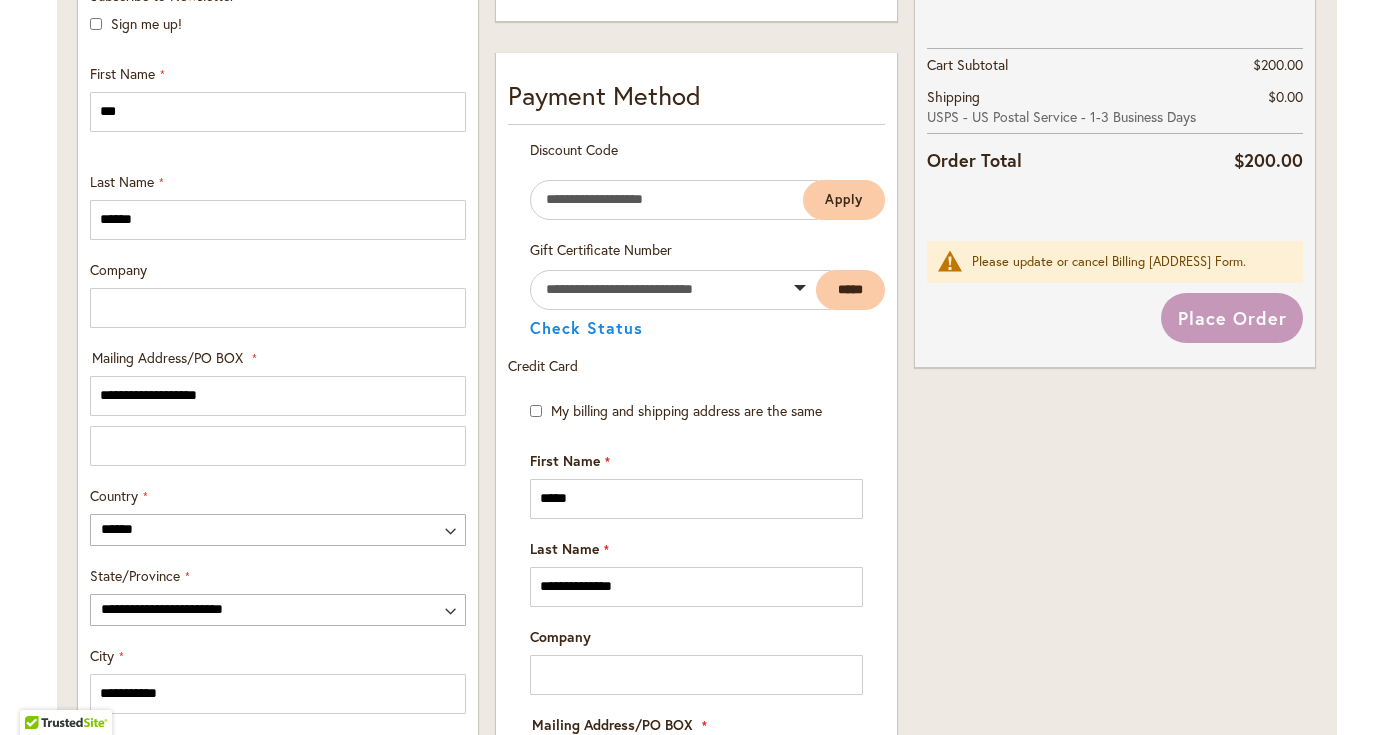 type on "**********" 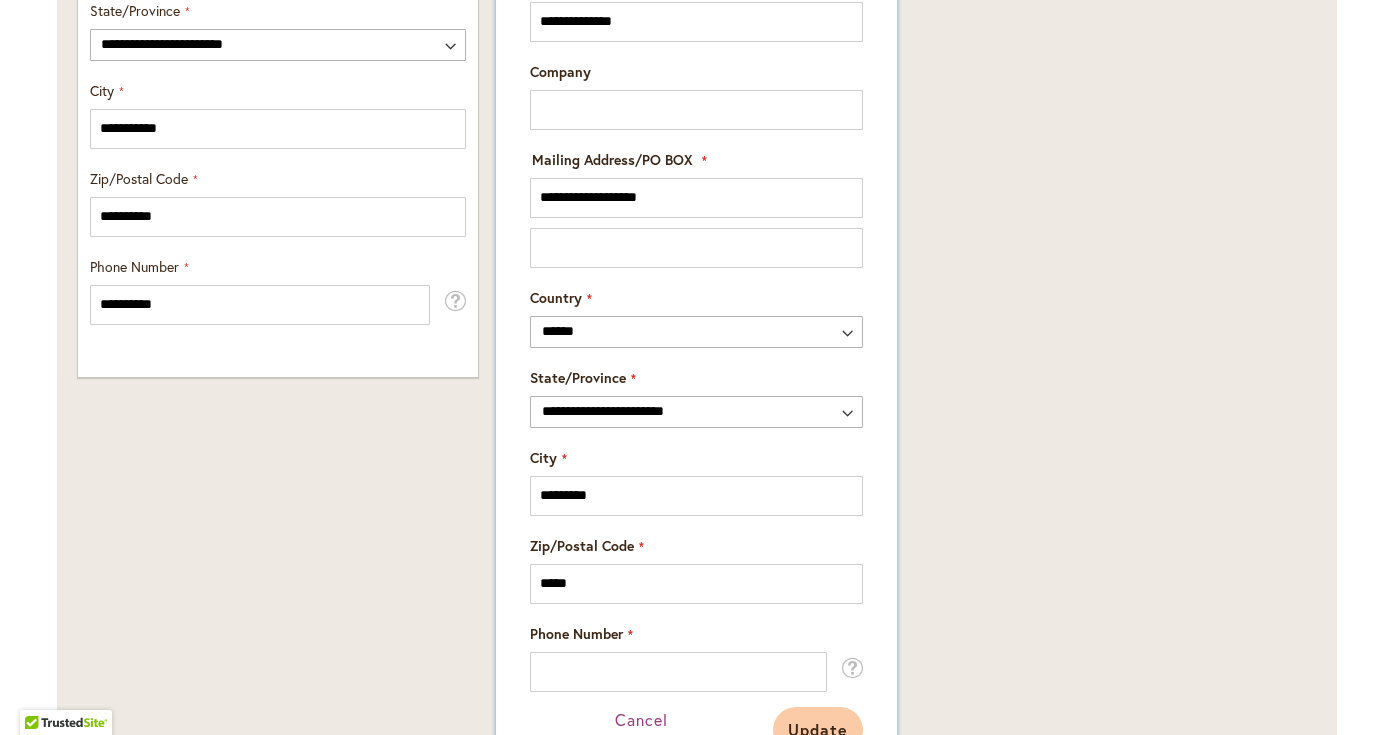 scroll, scrollTop: 1305, scrollLeft: 0, axis: vertical 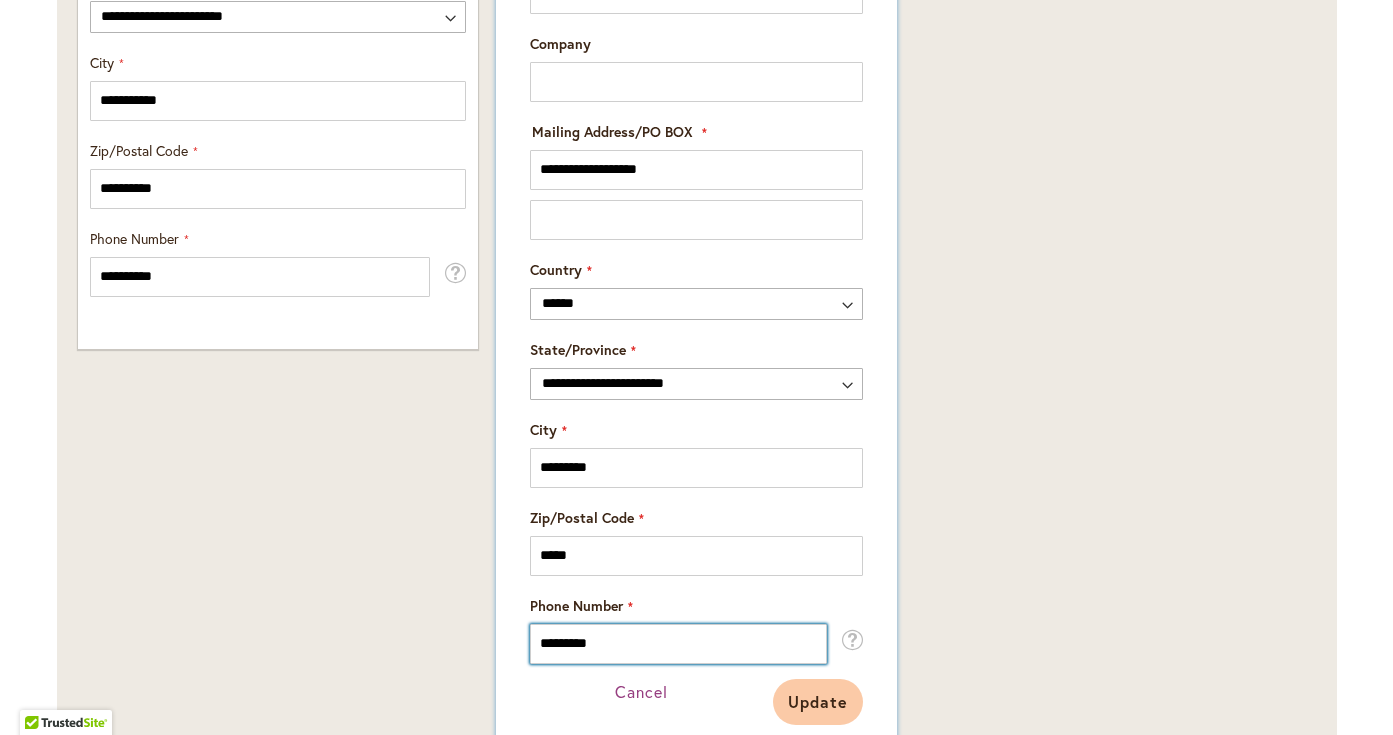 type on "**********" 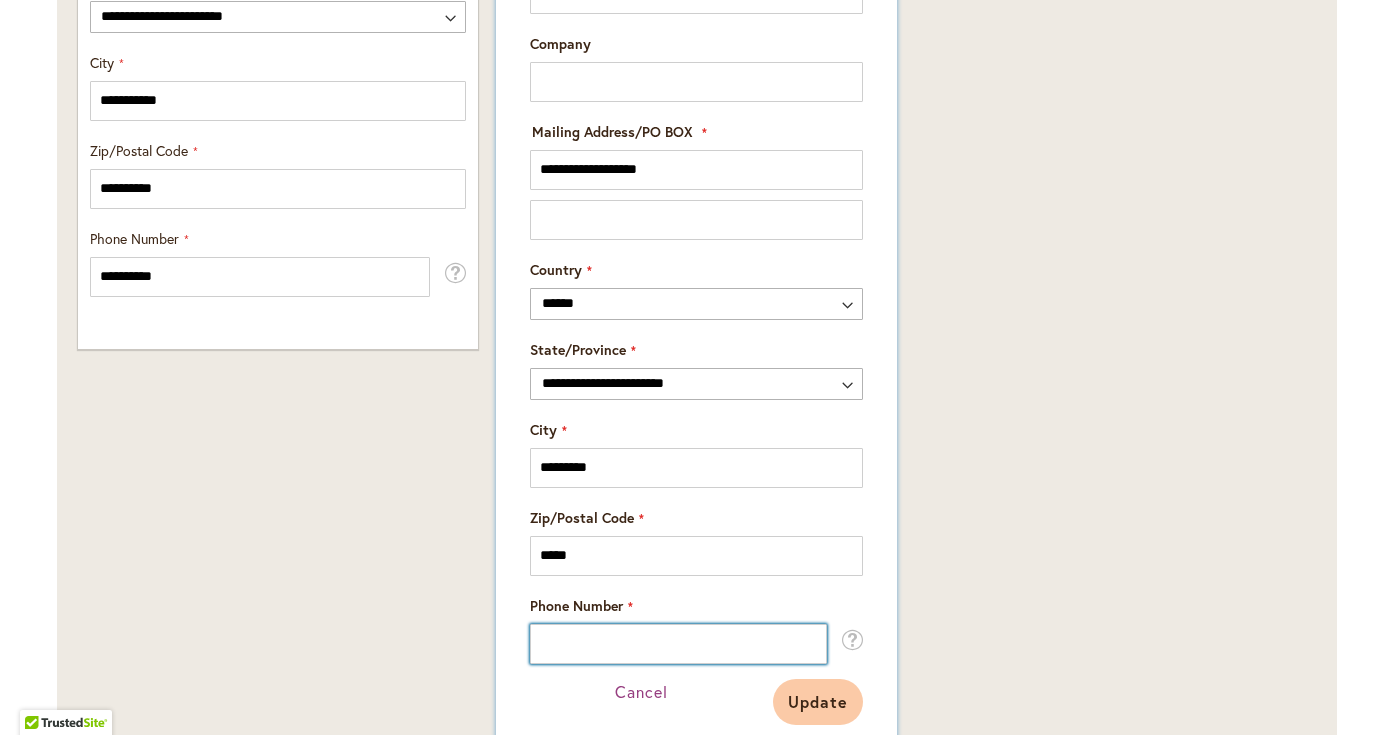 type on "**********" 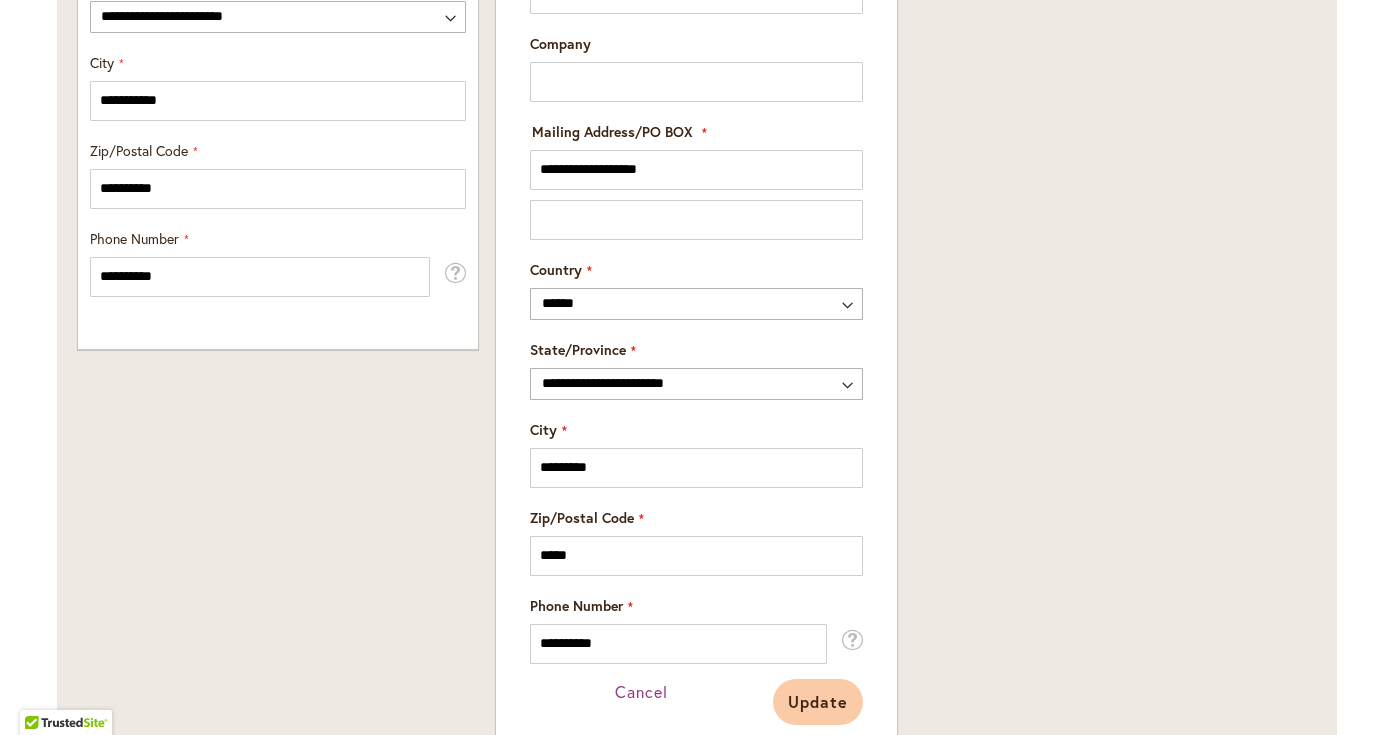 scroll, scrollTop: 1309, scrollLeft: 0, axis: vertical 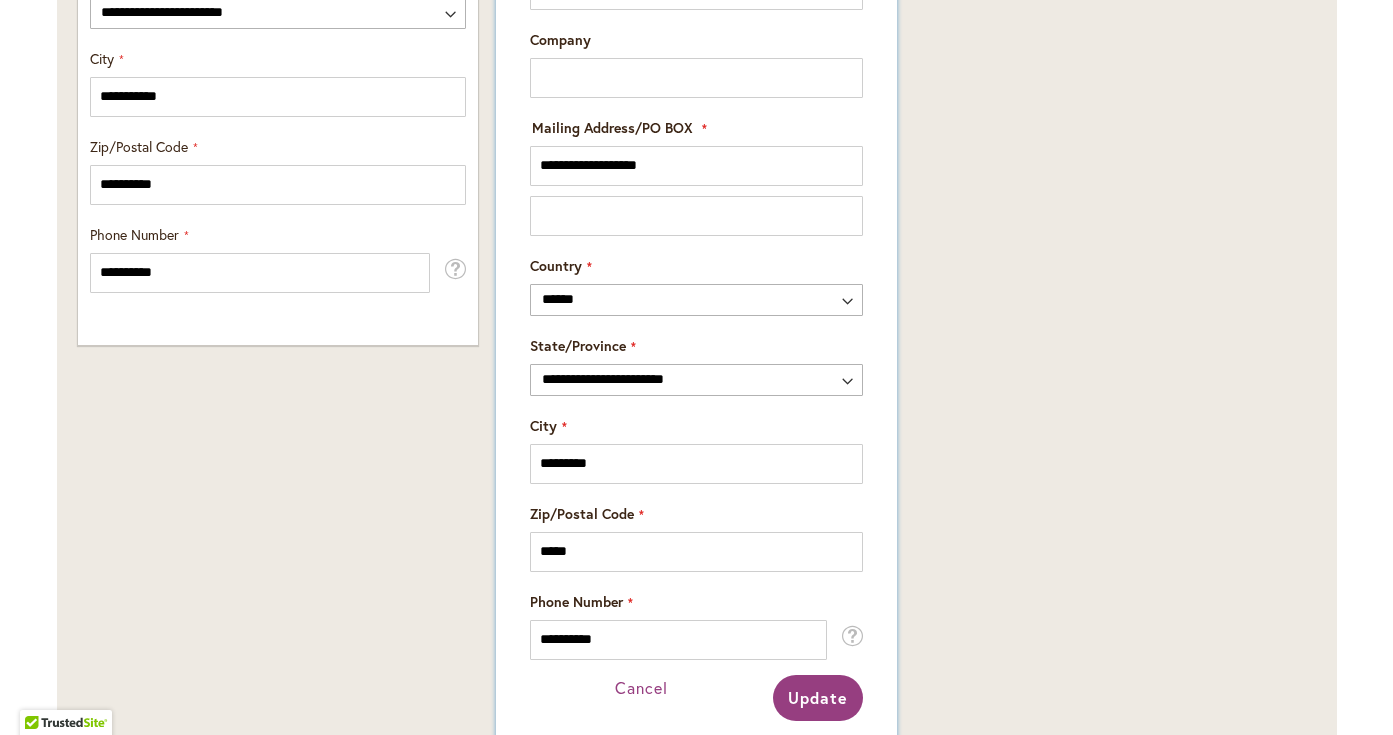 click on "Update" at bounding box center [818, 697] 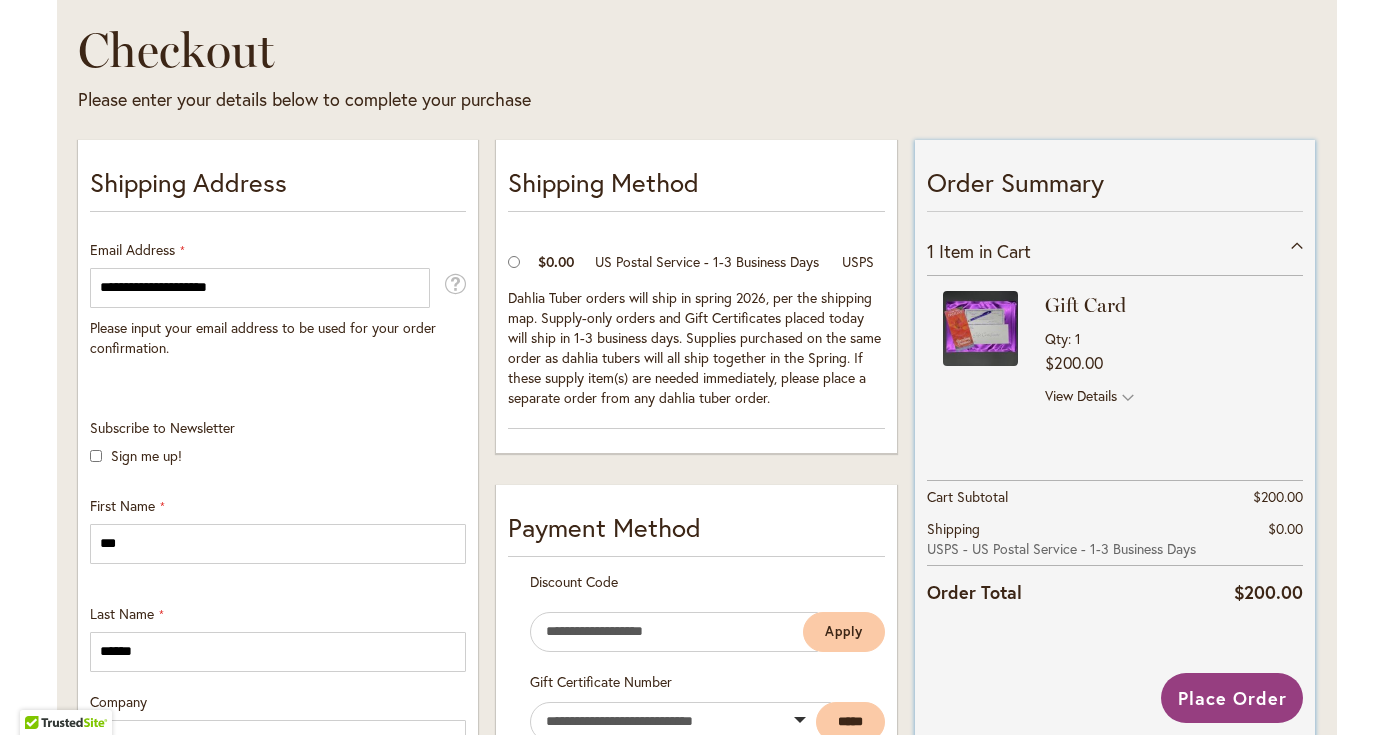 scroll, scrollTop: 488, scrollLeft: 0, axis: vertical 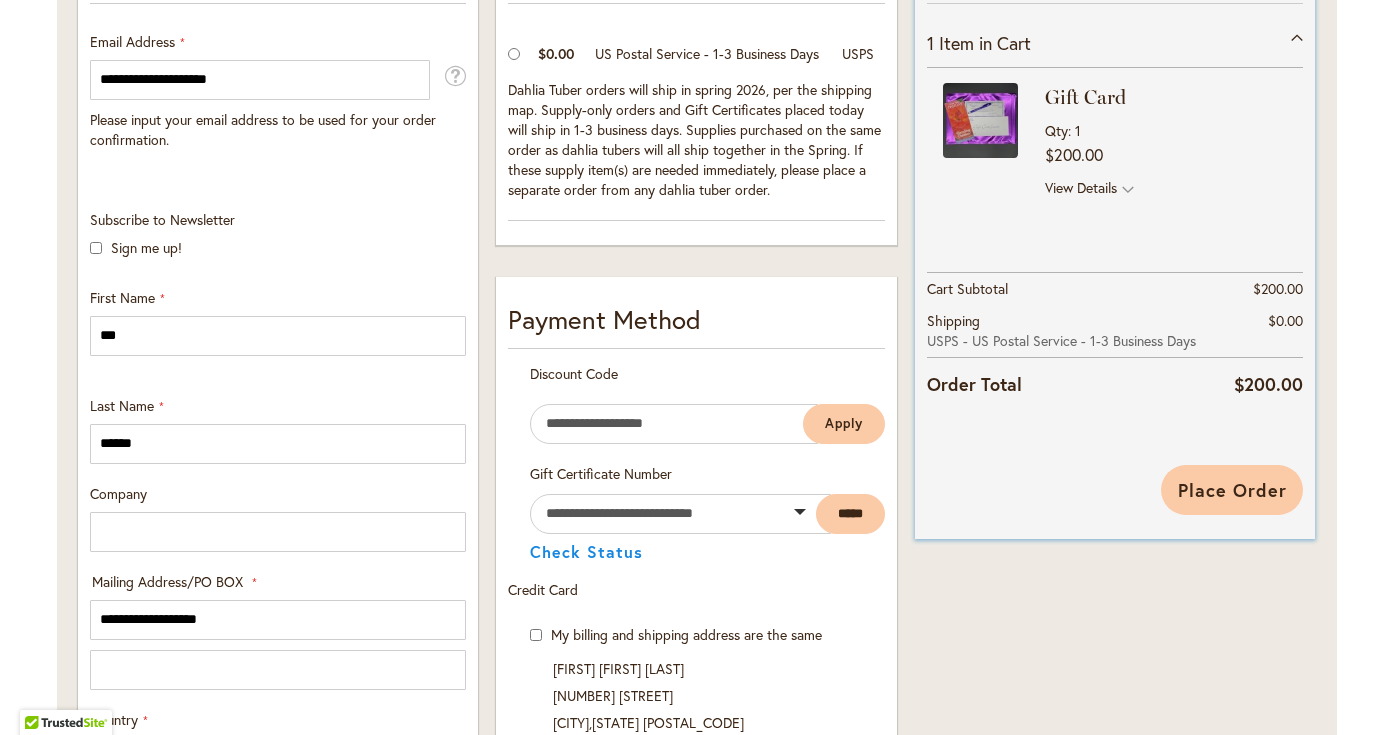 click on "Place Order" at bounding box center [1232, 490] 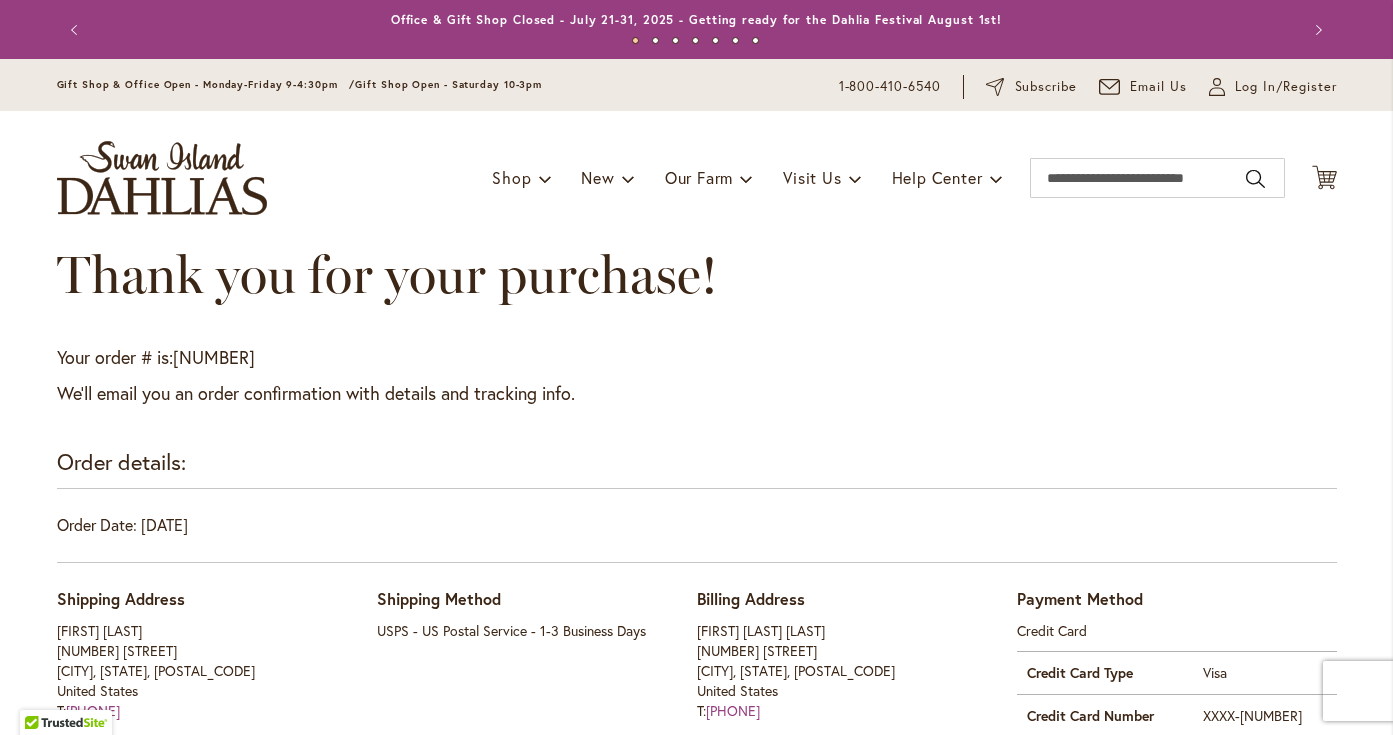 scroll, scrollTop: 0, scrollLeft: 0, axis: both 